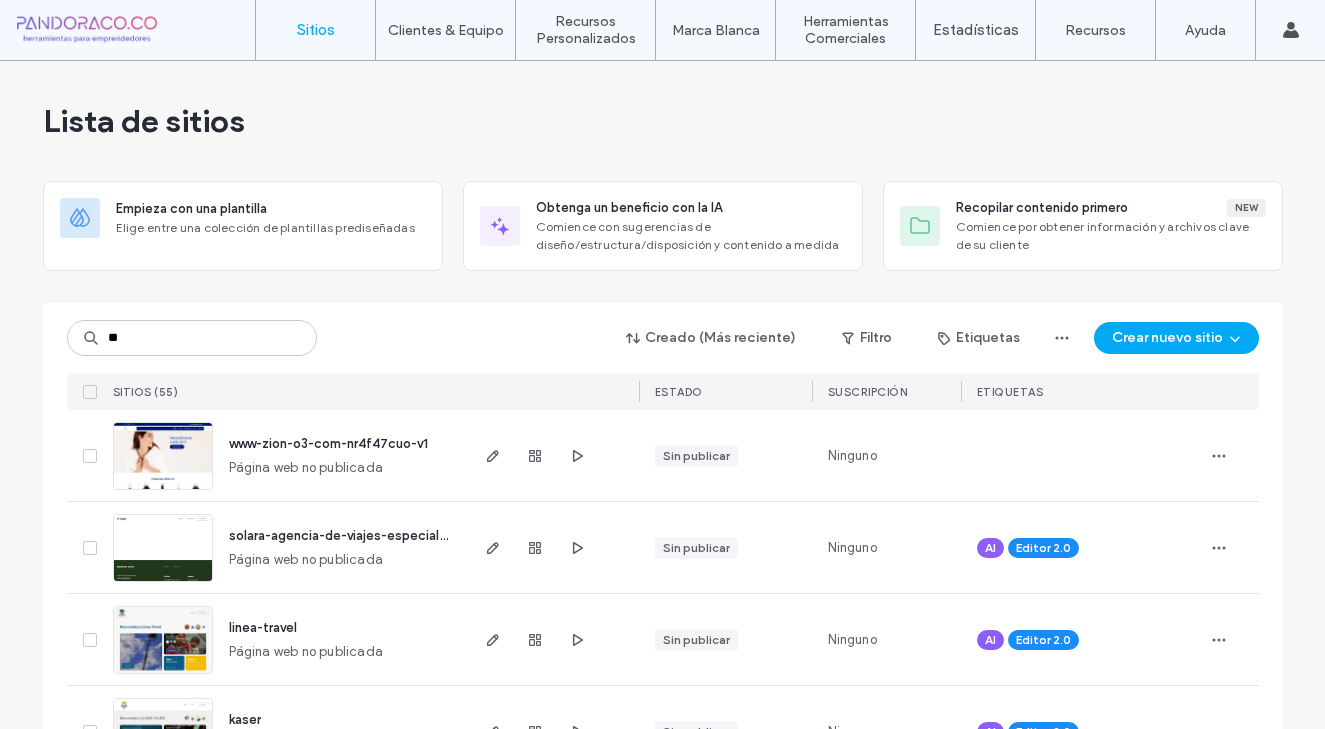 scroll, scrollTop: 0, scrollLeft: 0, axis: both 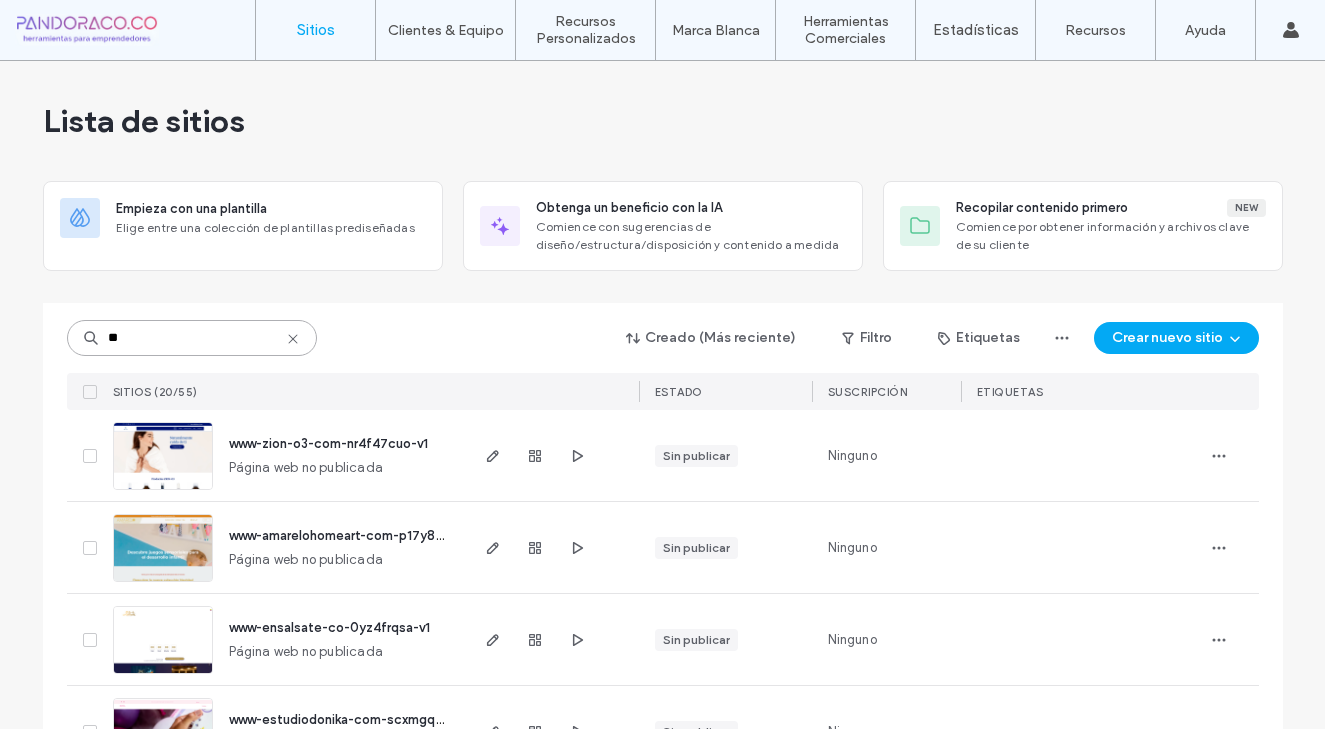 click on "**" at bounding box center (192, 338) 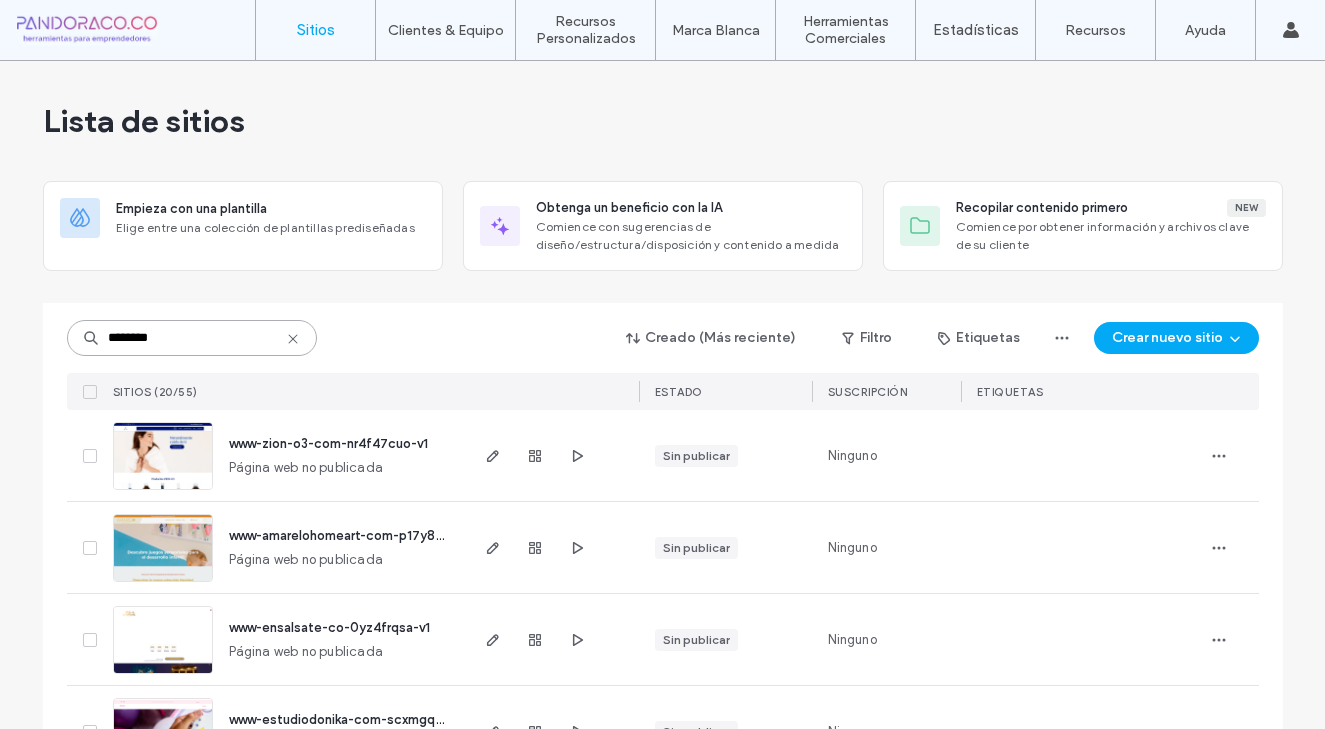 type on "********" 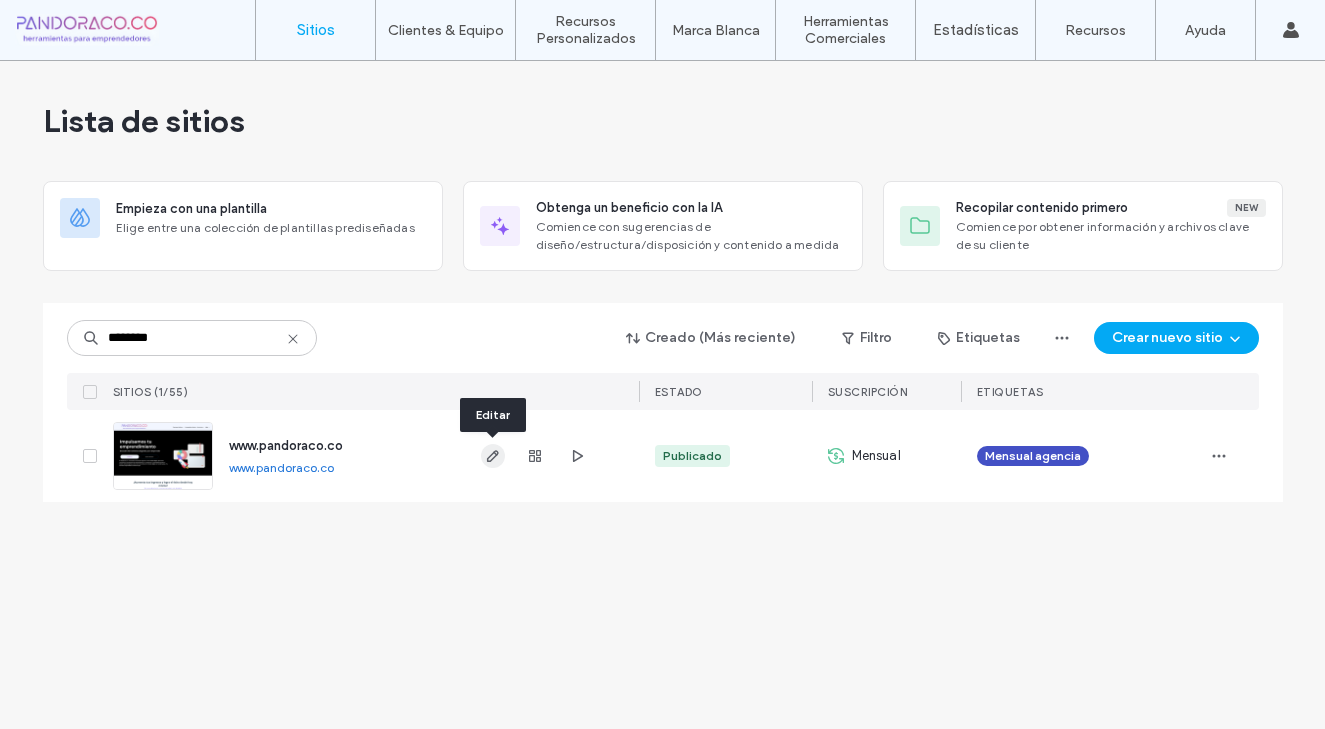 click 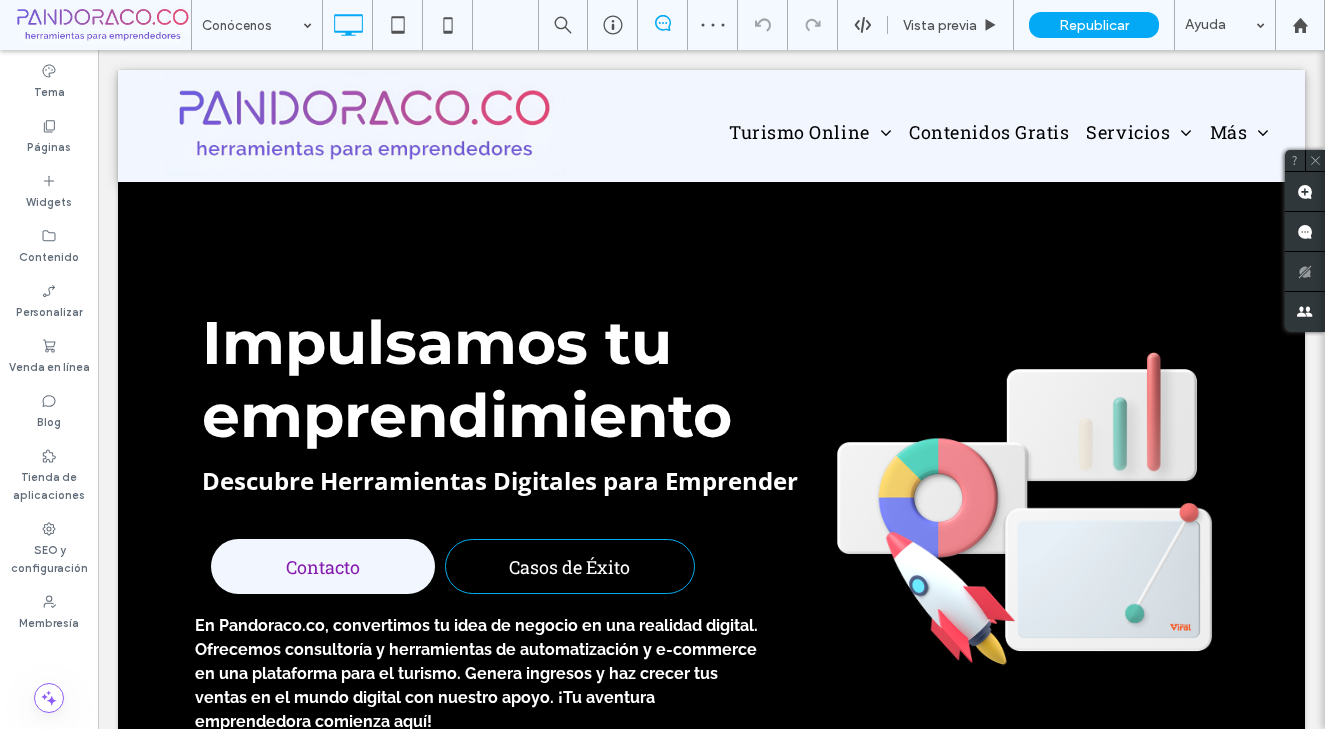scroll, scrollTop: 0, scrollLeft: 0, axis: both 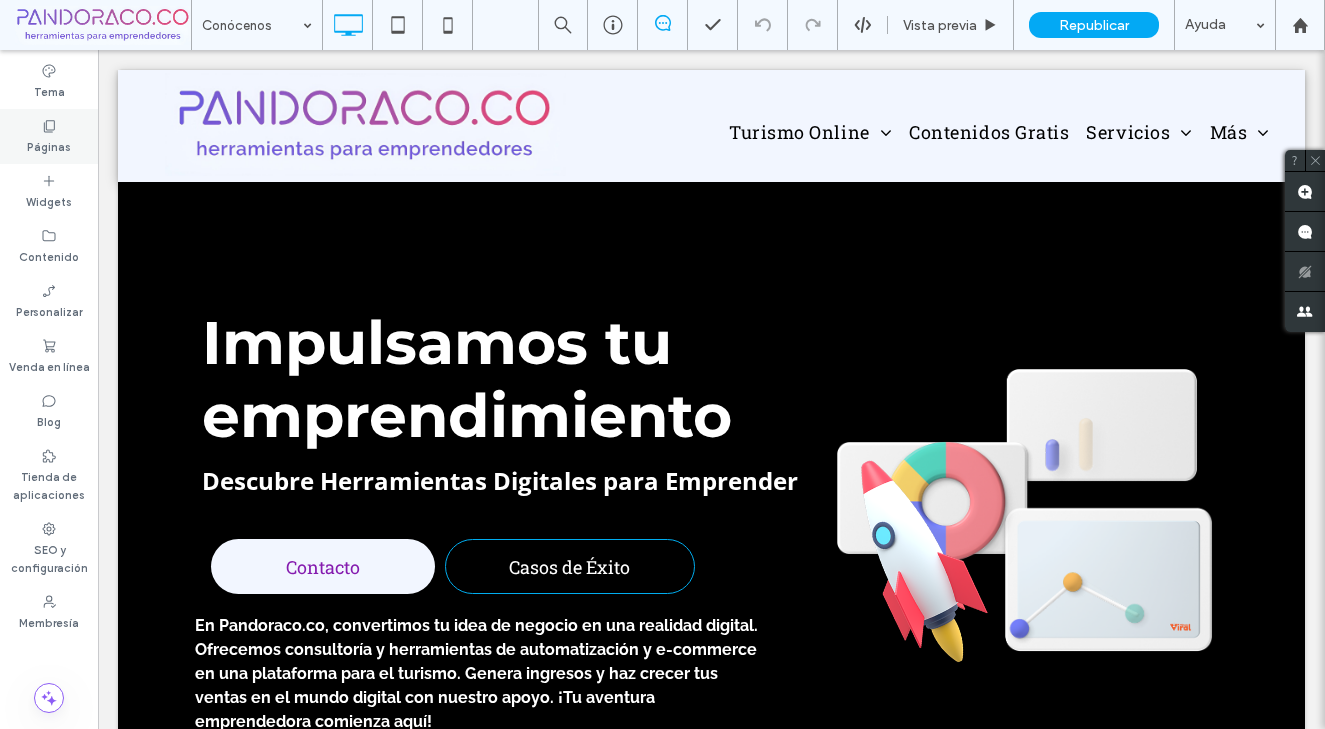 click on "Páginas" at bounding box center [49, 136] 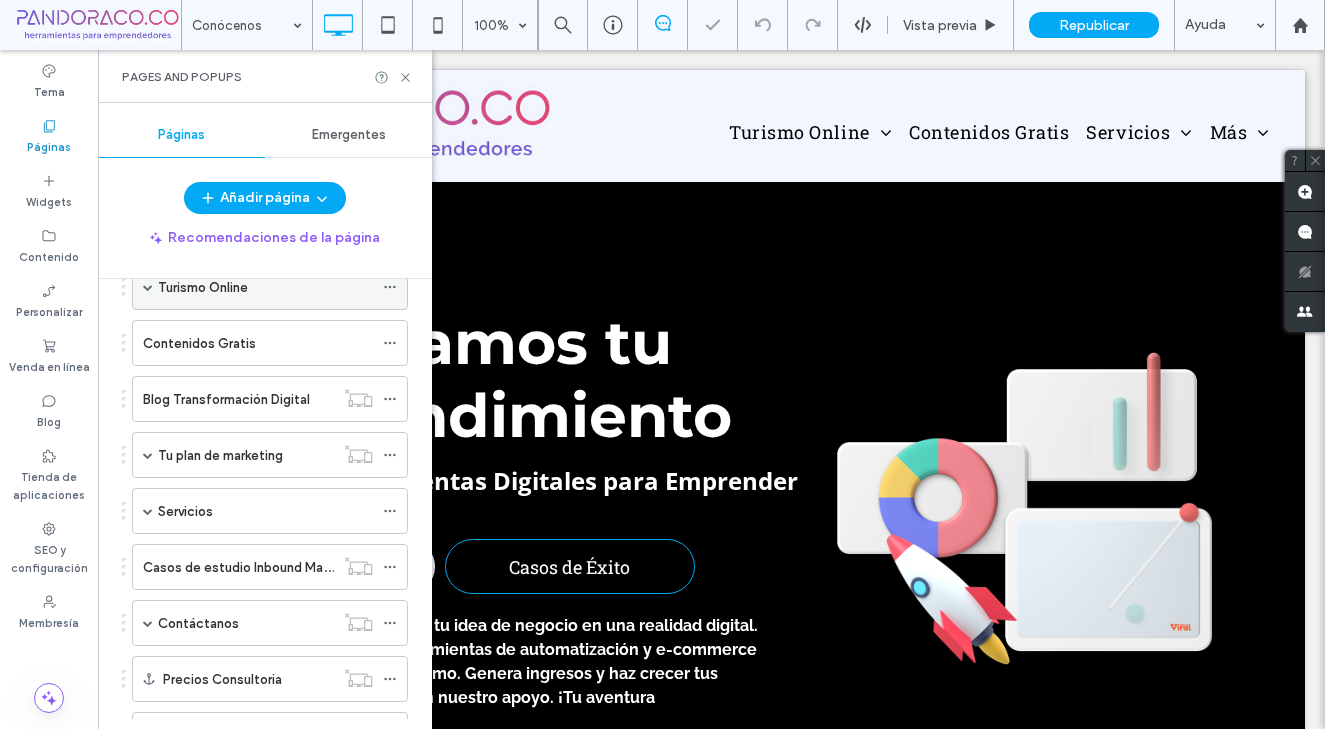 scroll, scrollTop: 261, scrollLeft: 0, axis: vertical 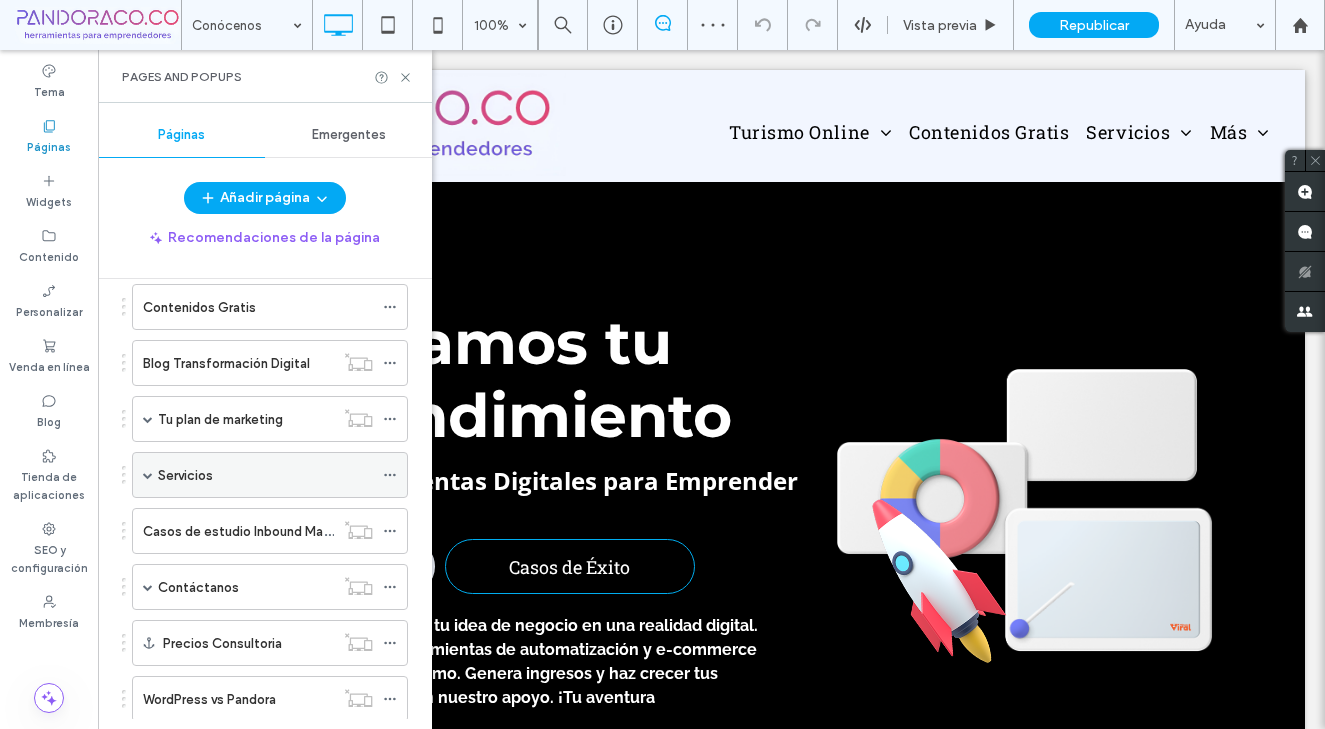 click at bounding box center (148, 475) 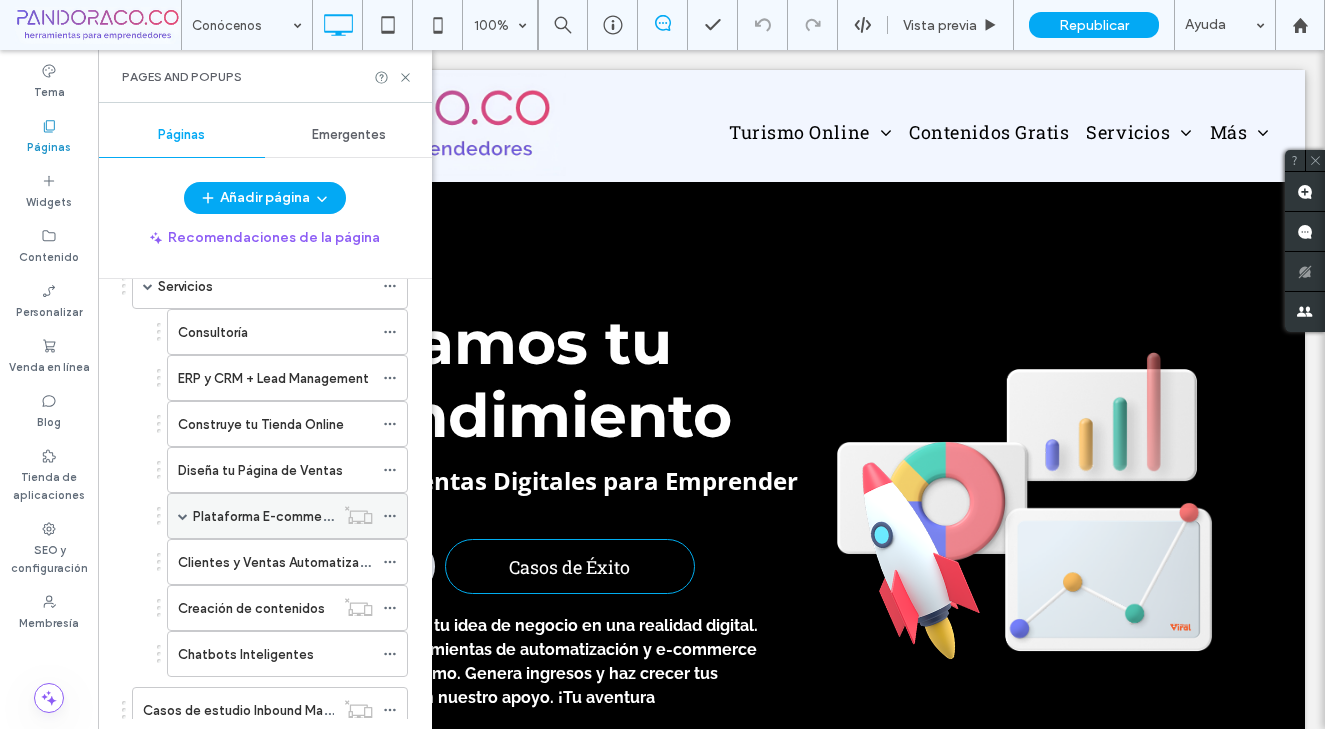 scroll, scrollTop: 441, scrollLeft: 0, axis: vertical 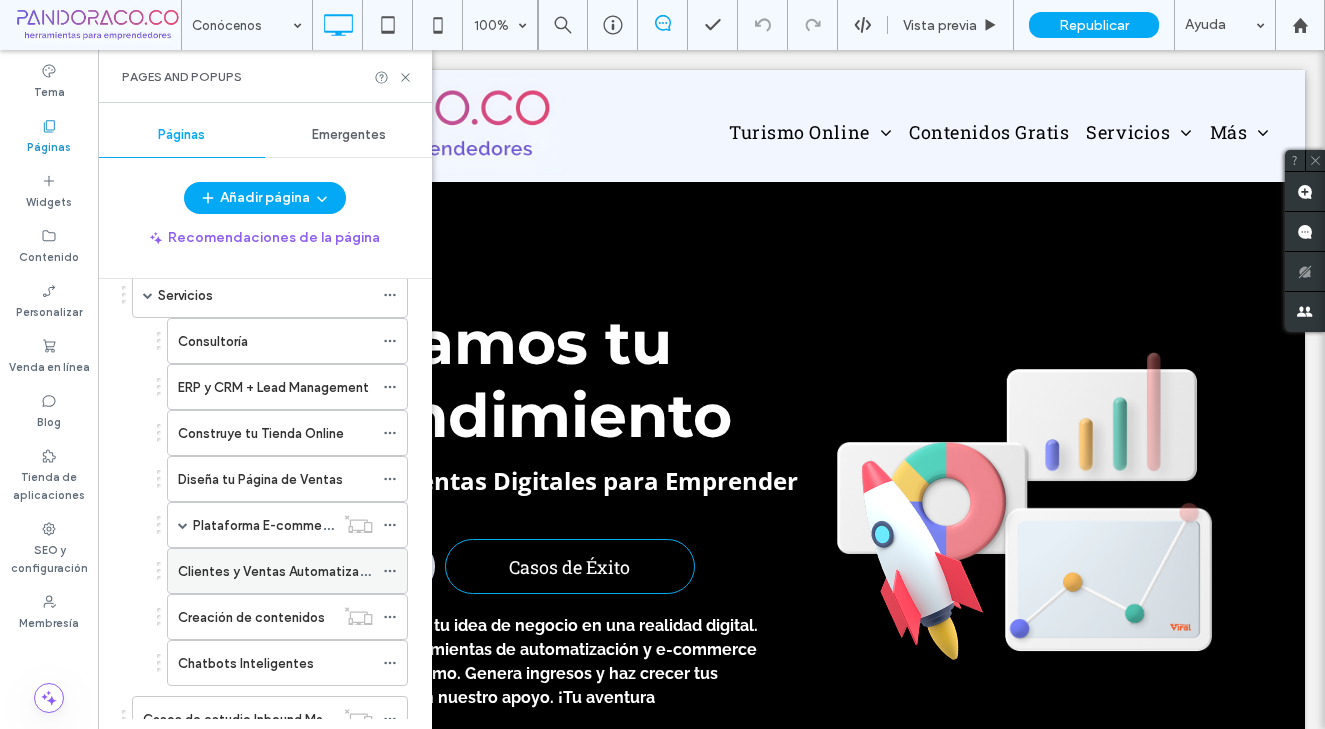 click on "Clientes y Ventas Automatizadas" at bounding box center (275, 571) 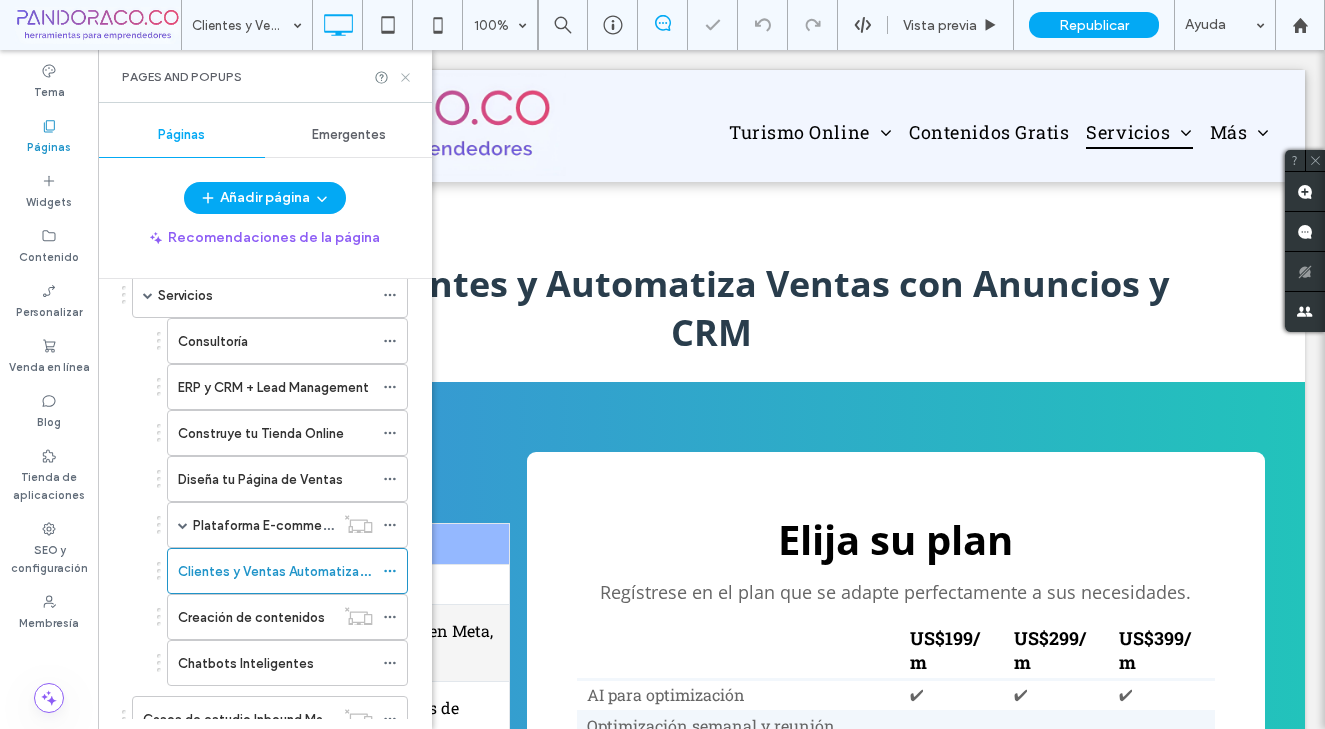 scroll, scrollTop: 0, scrollLeft: 0, axis: both 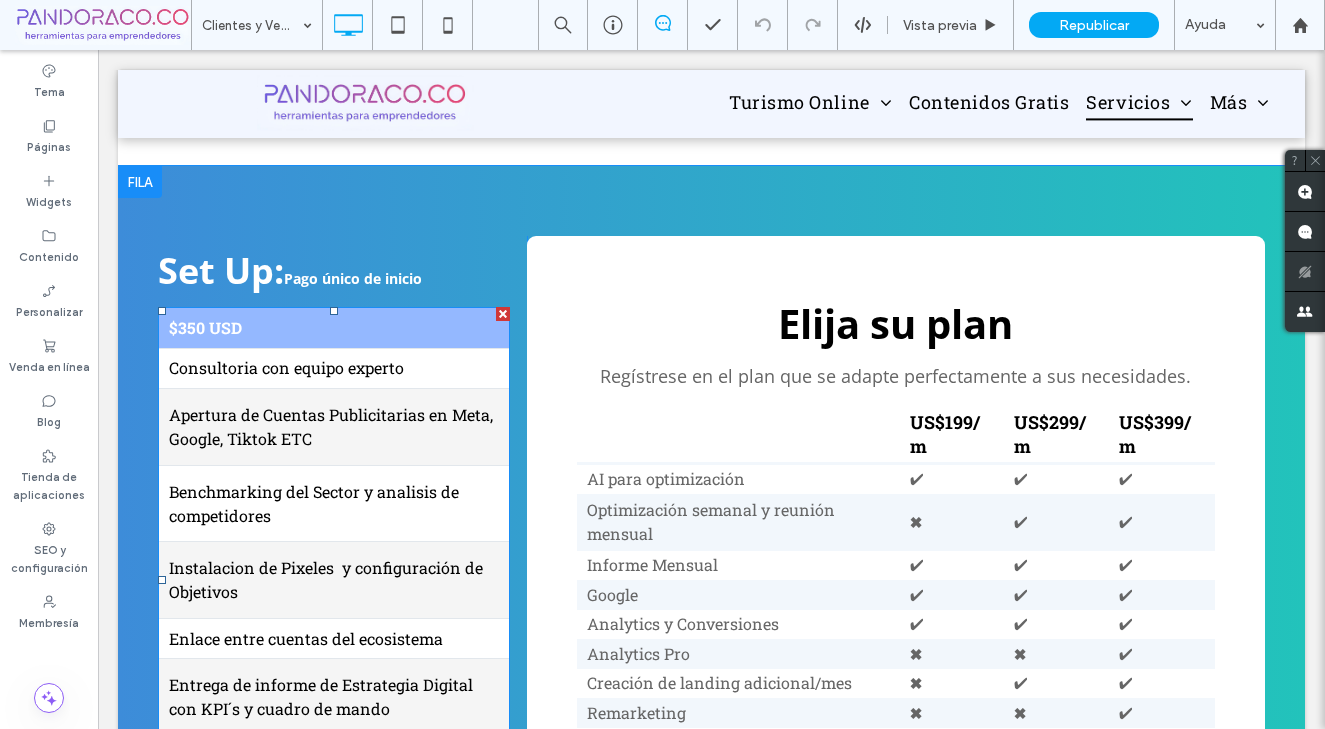 click on "$350 USD" at bounding box center (334, 328) 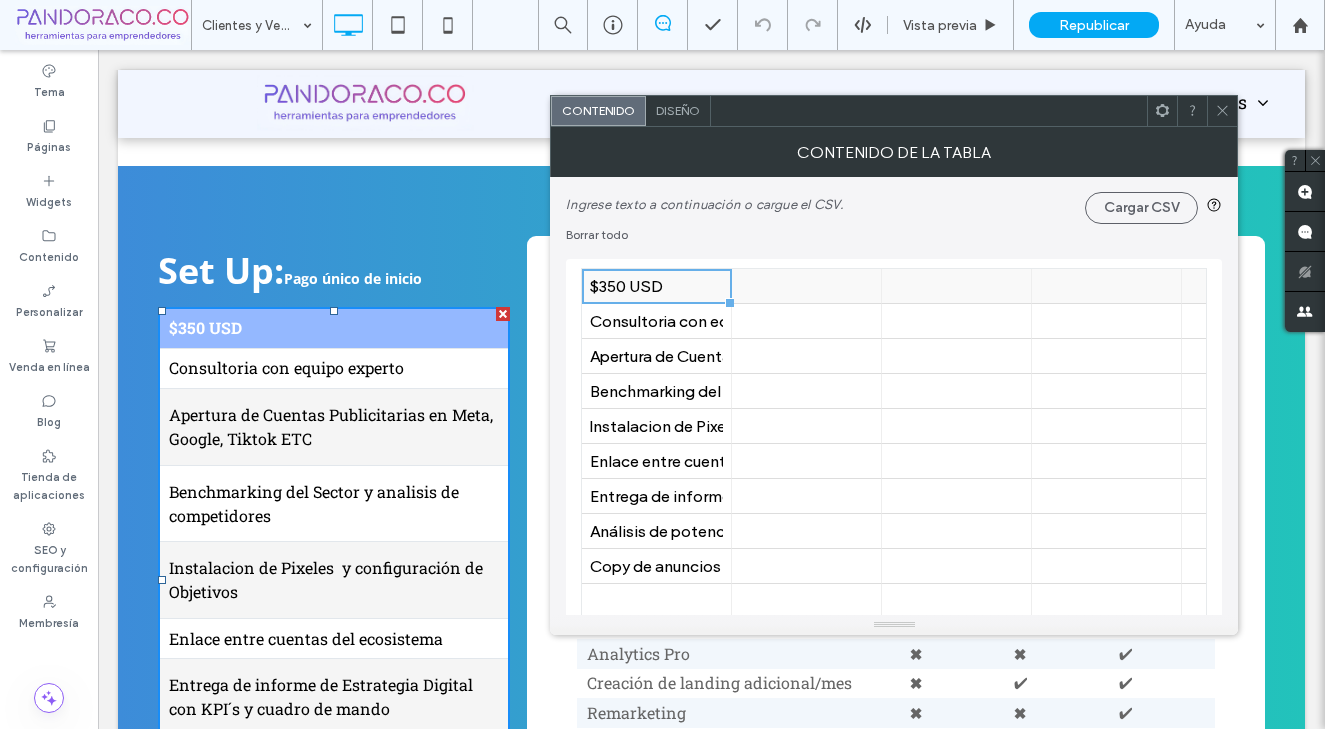 click on "$350 USD" at bounding box center (656, 286) 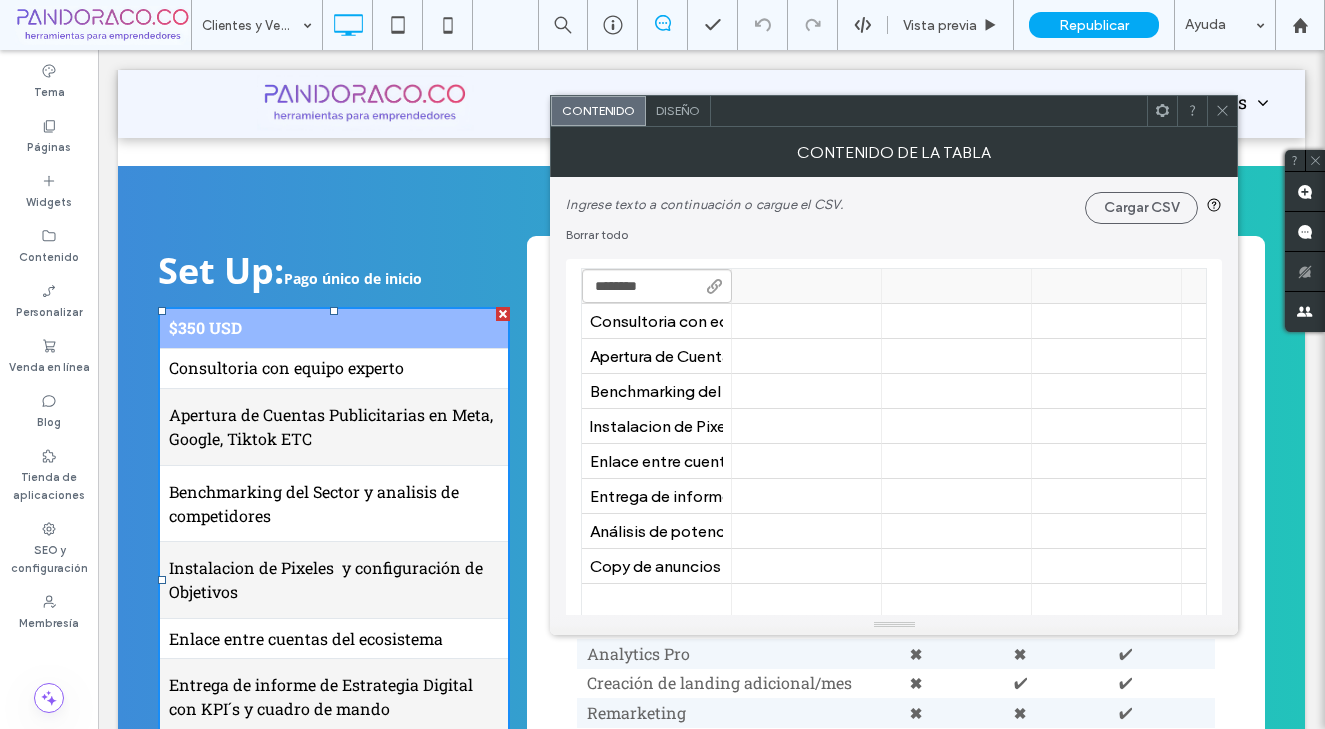 click on "********" at bounding box center (657, 286) 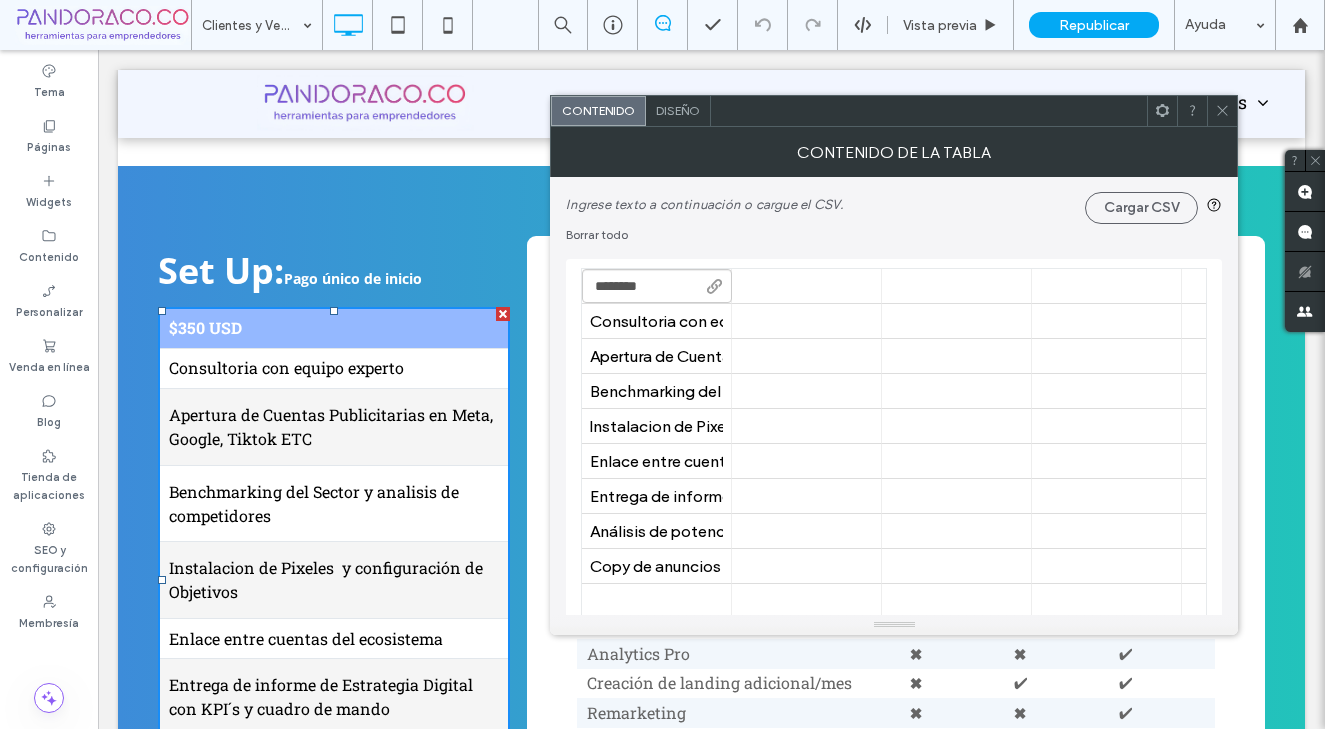 click on "********" at bounding box center (657, 286) 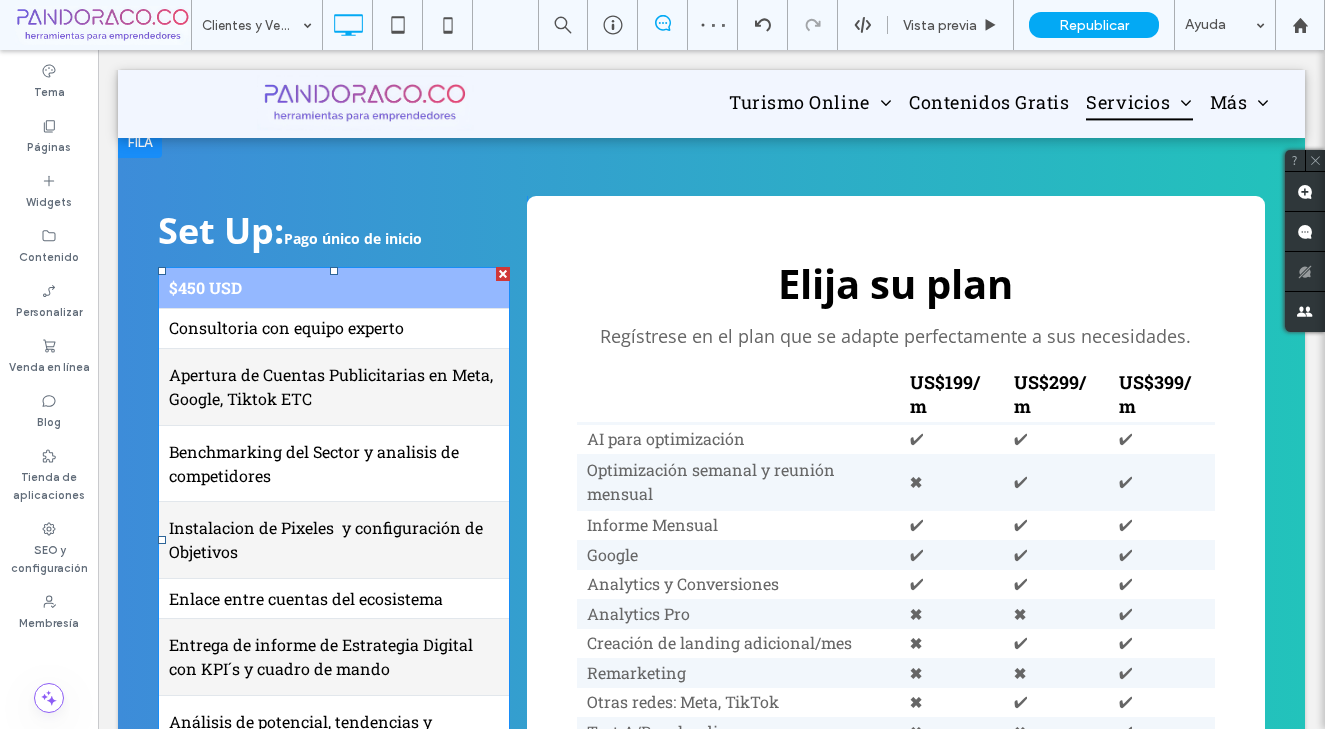 scroll, scrollTop: 261, scrollLeft: 0, axis: vertical 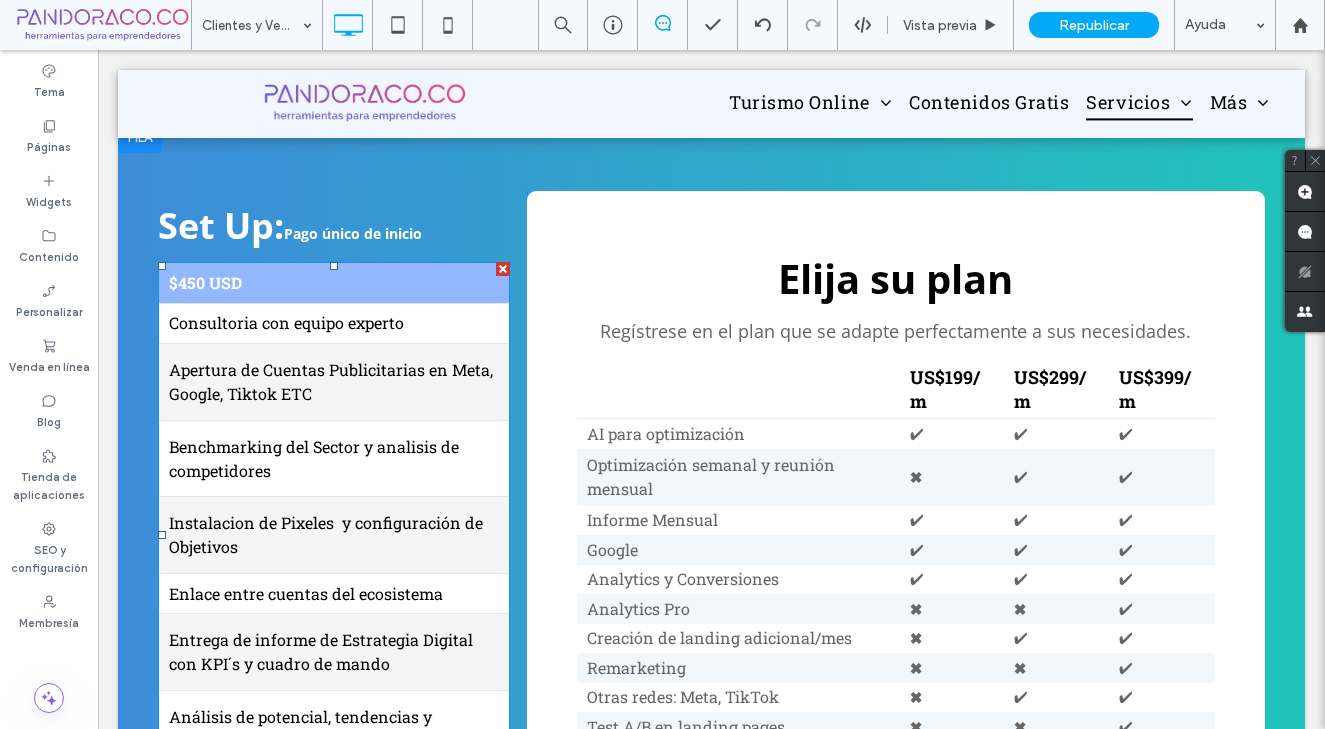 click on "Apertura de Cuentas Publicitarias en Meta, Google, Tiktok ETC" at bounding box center [334, 382] 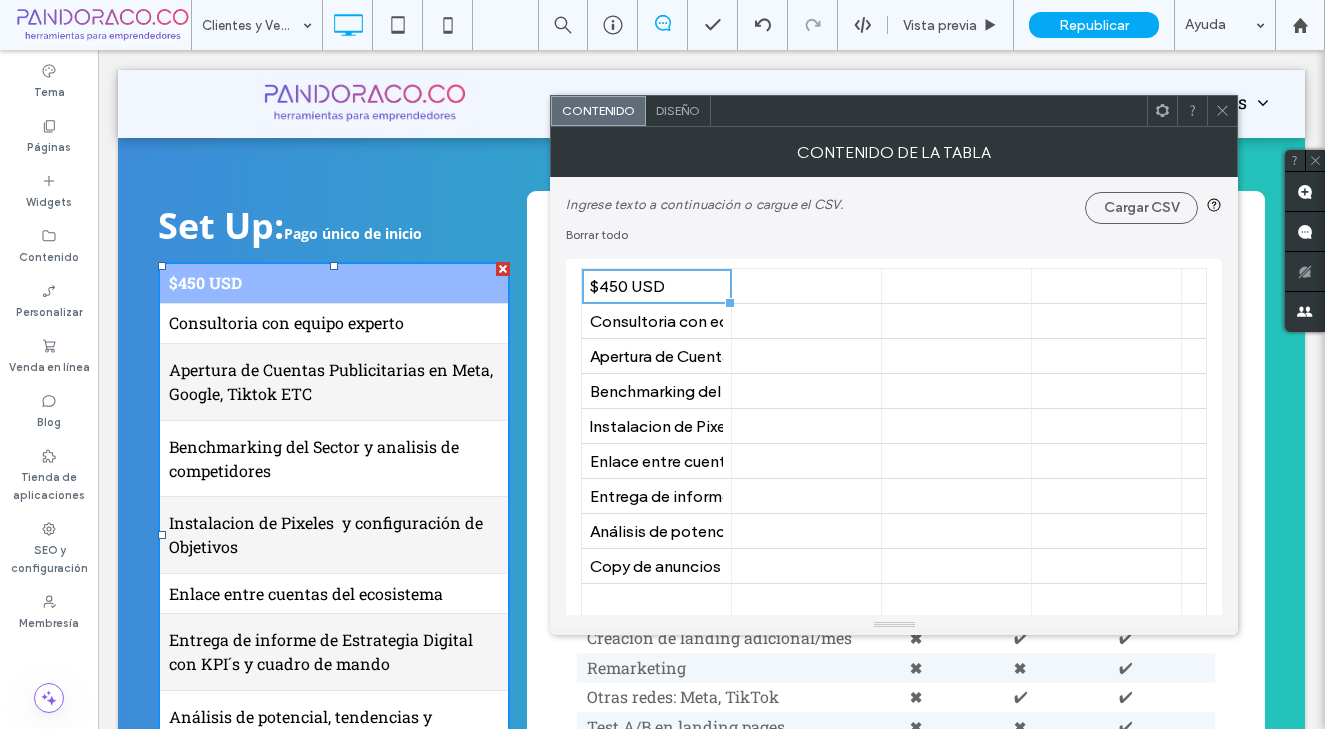click on "Apertura de Cuentas Publicitarias en Meta, Google, Tiktok ETC" at bounding box center [334, 382] 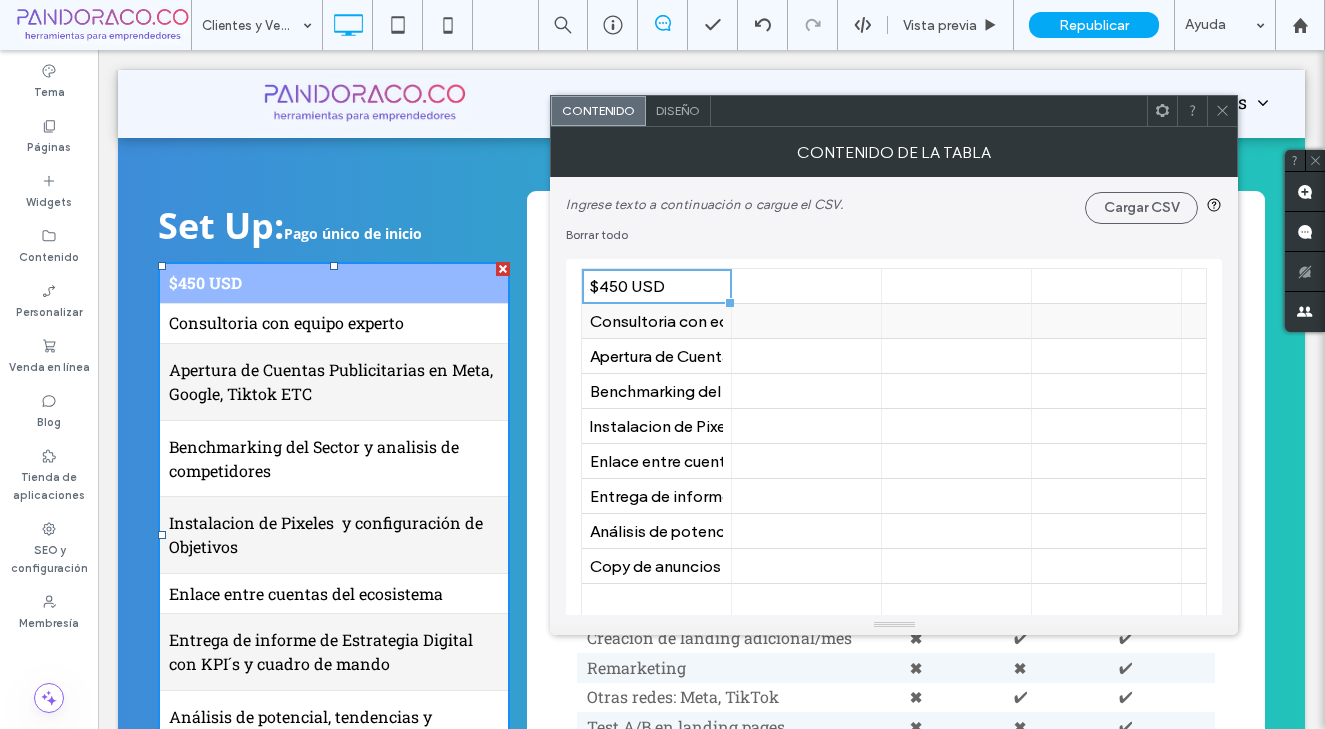 click on "Consultoria con equipo experto" at bounding box center (656, 321) 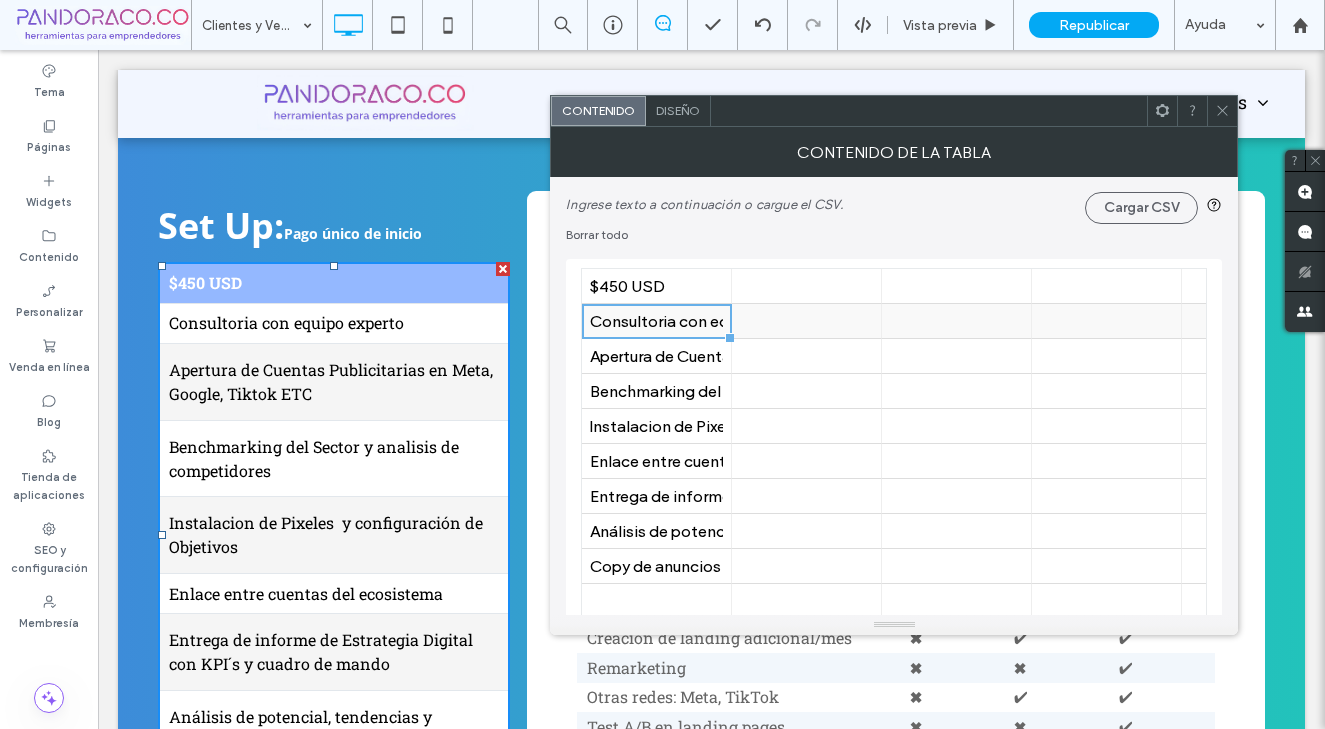 click on "Consultoria con equipo experto" at bounding box center [656, 321] 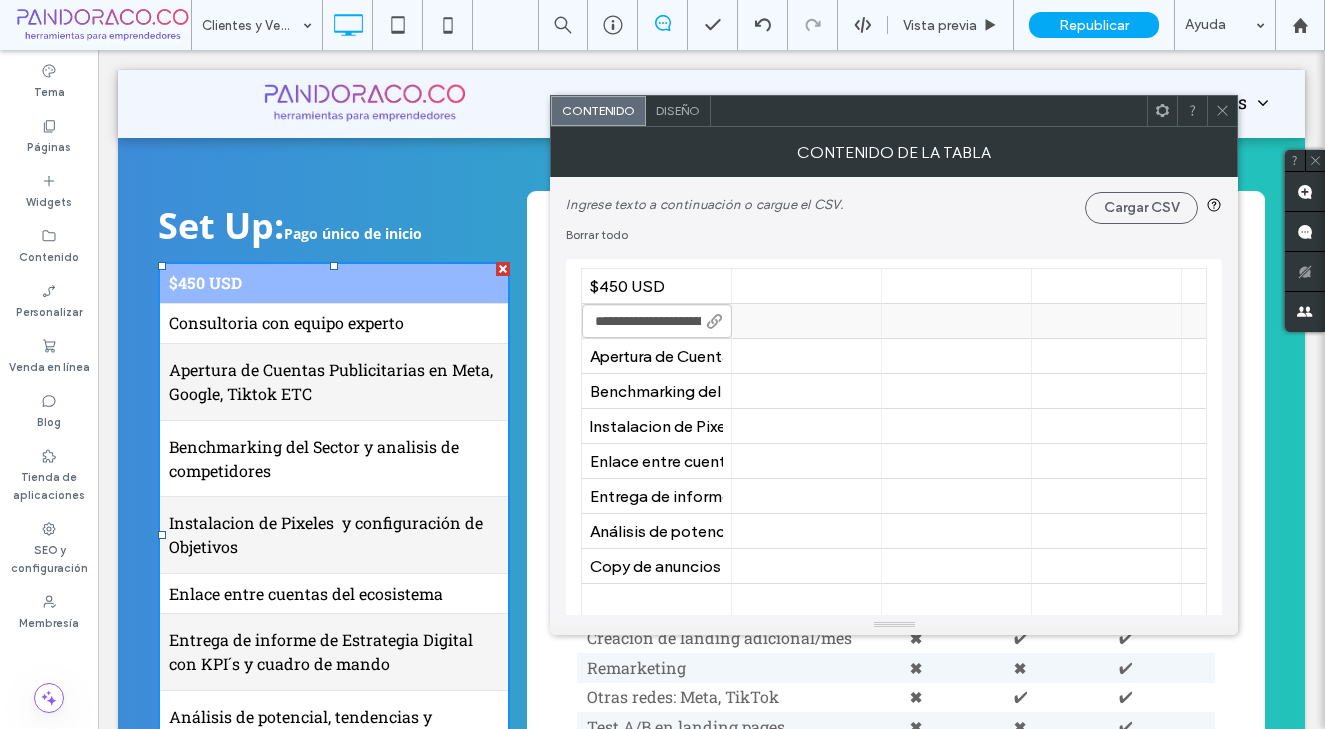 scroll, scrollTop: 0, scrollLeft: 69, axis: horizontal 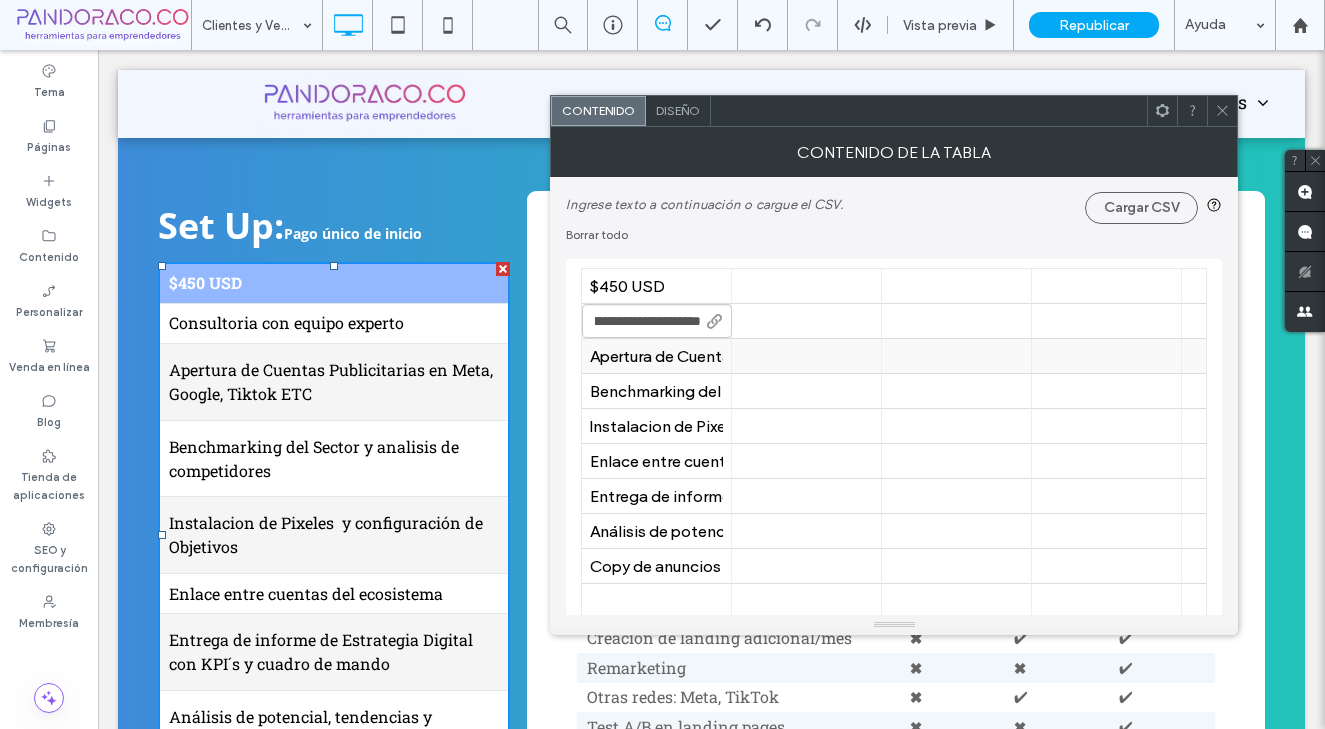 click on "Apertura de Cuentas Publicitarias en Meta, Google, Tiktok ETC" at bounding box center [656, 356] 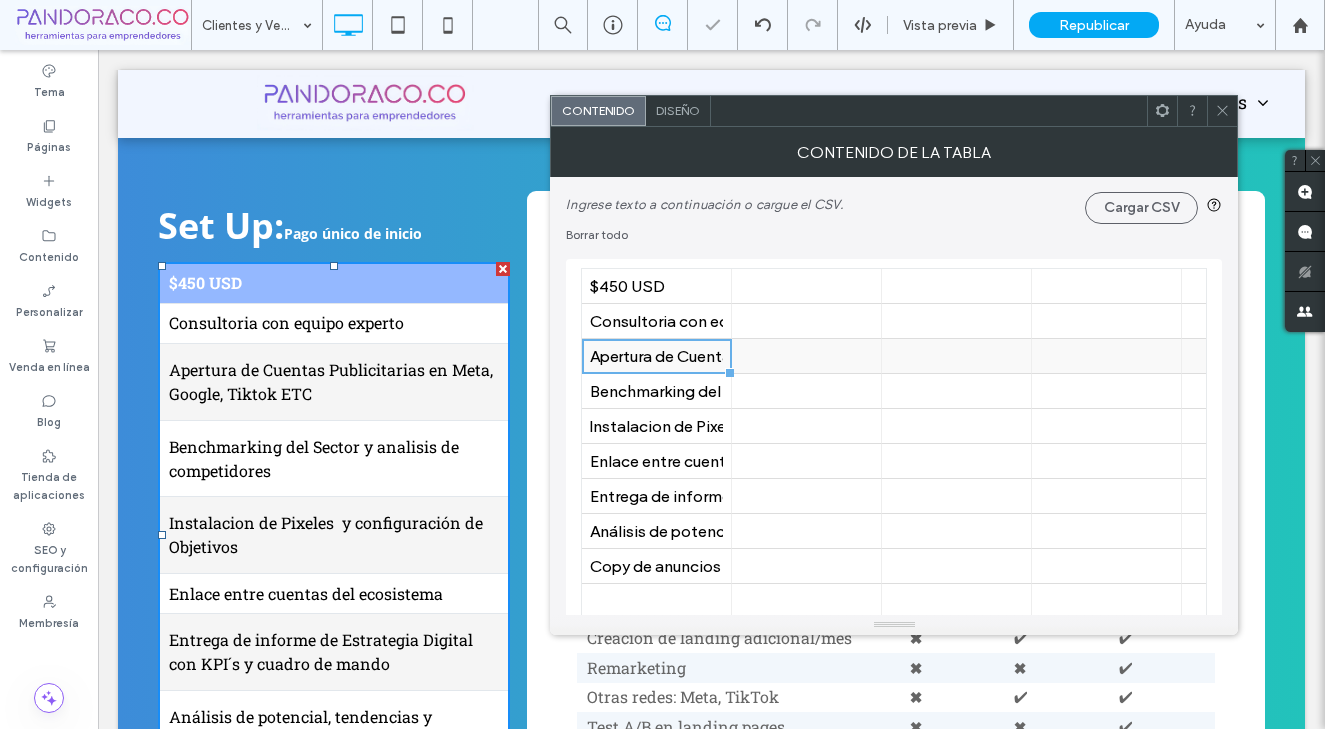 click on "Apertura de Cuentas Publicitarias en Meta, Google, Tiktok ETC" at bounding box center [656, 356] 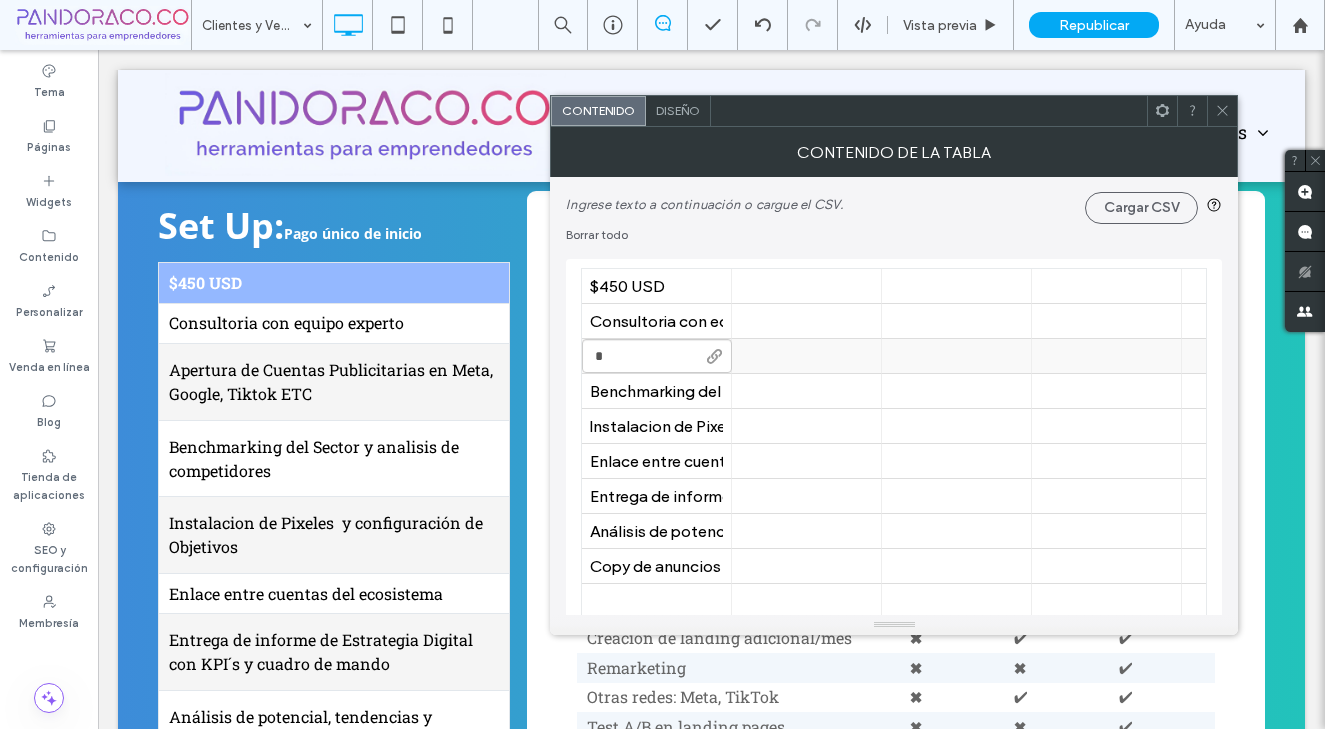 scroll, scrollTop: 0, scrollLeft: 0, axis: both 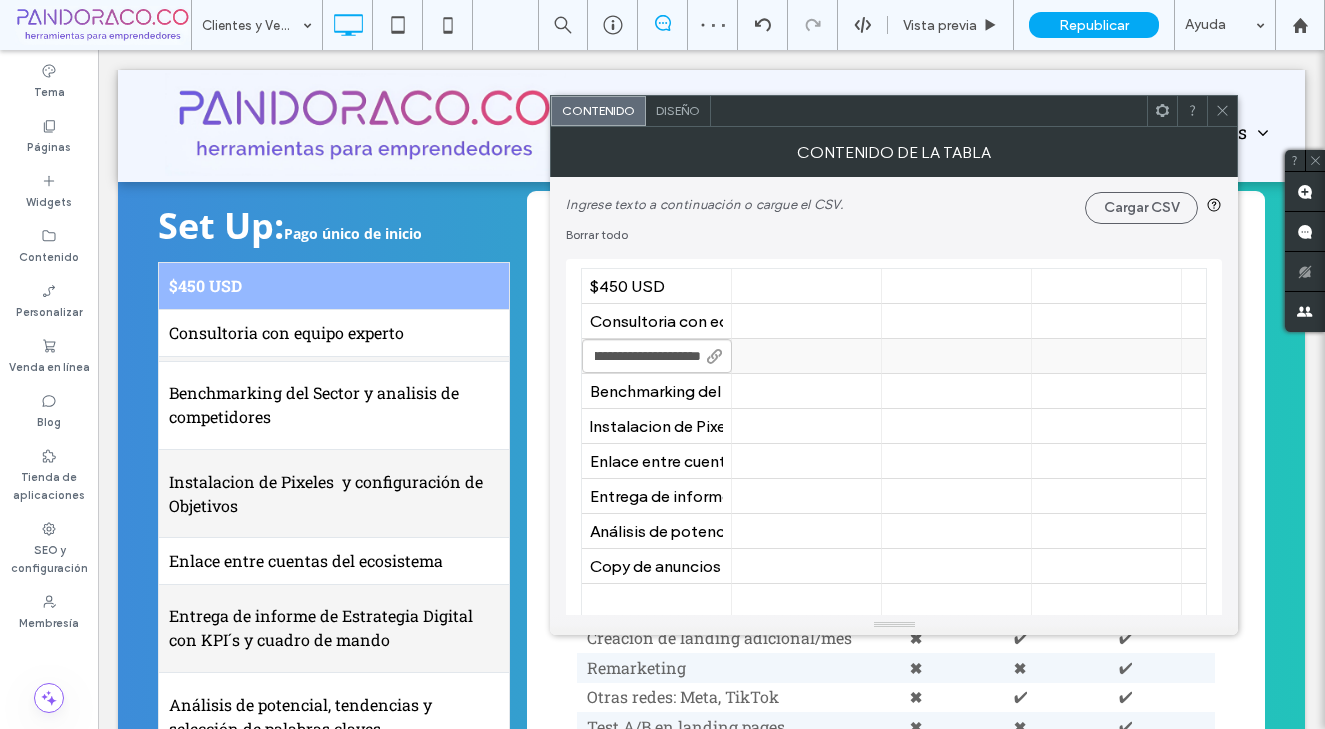 type on "**********" 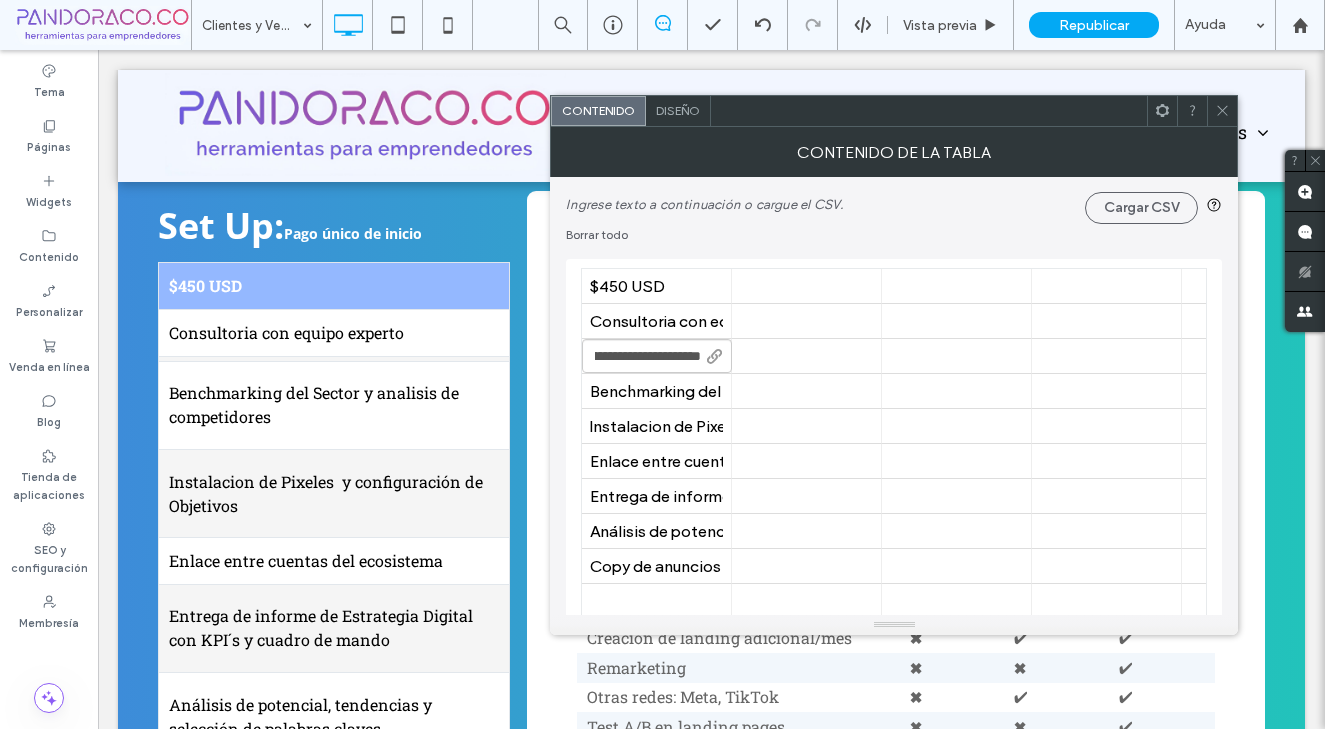 scroll, scrollTop: 0, scrollLeft: 0, axis: both 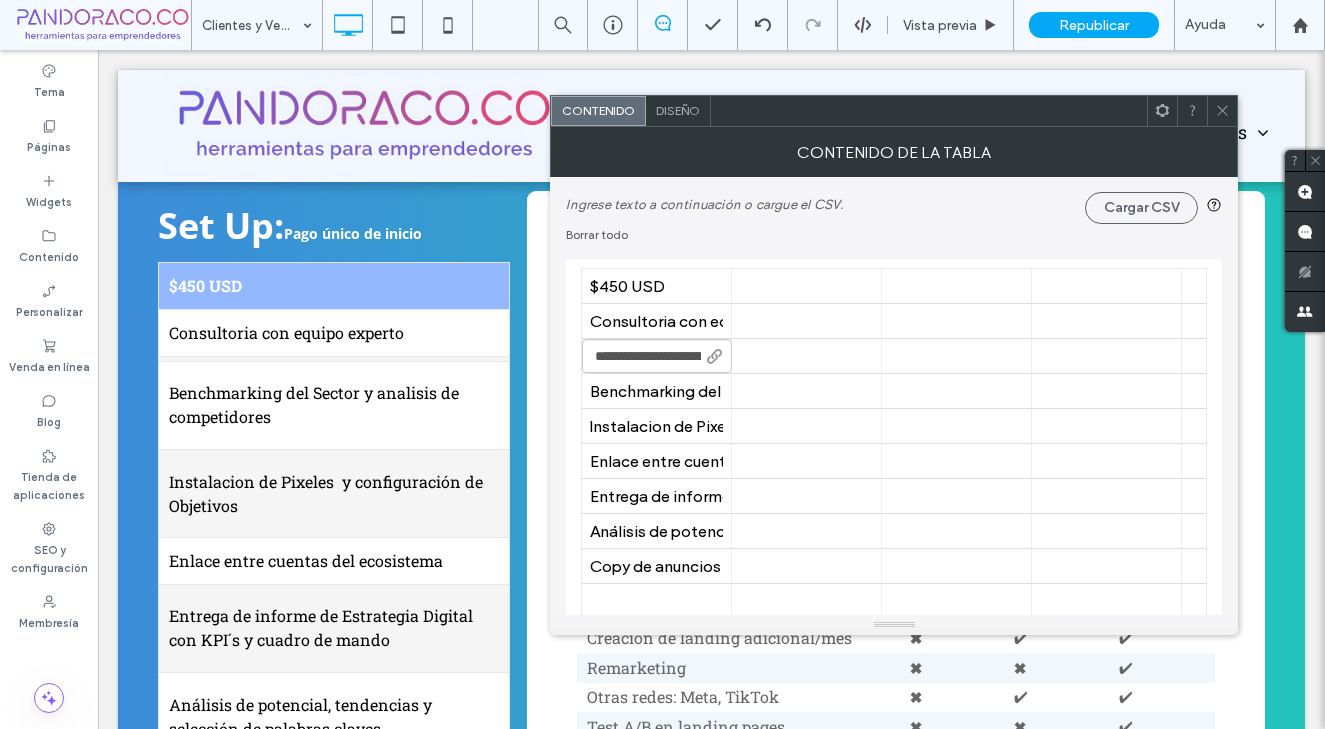 drag, startPoint x: 594, startPoint y: 359, endPoint x: 565, endPoint y: 356, distance: 29.15476 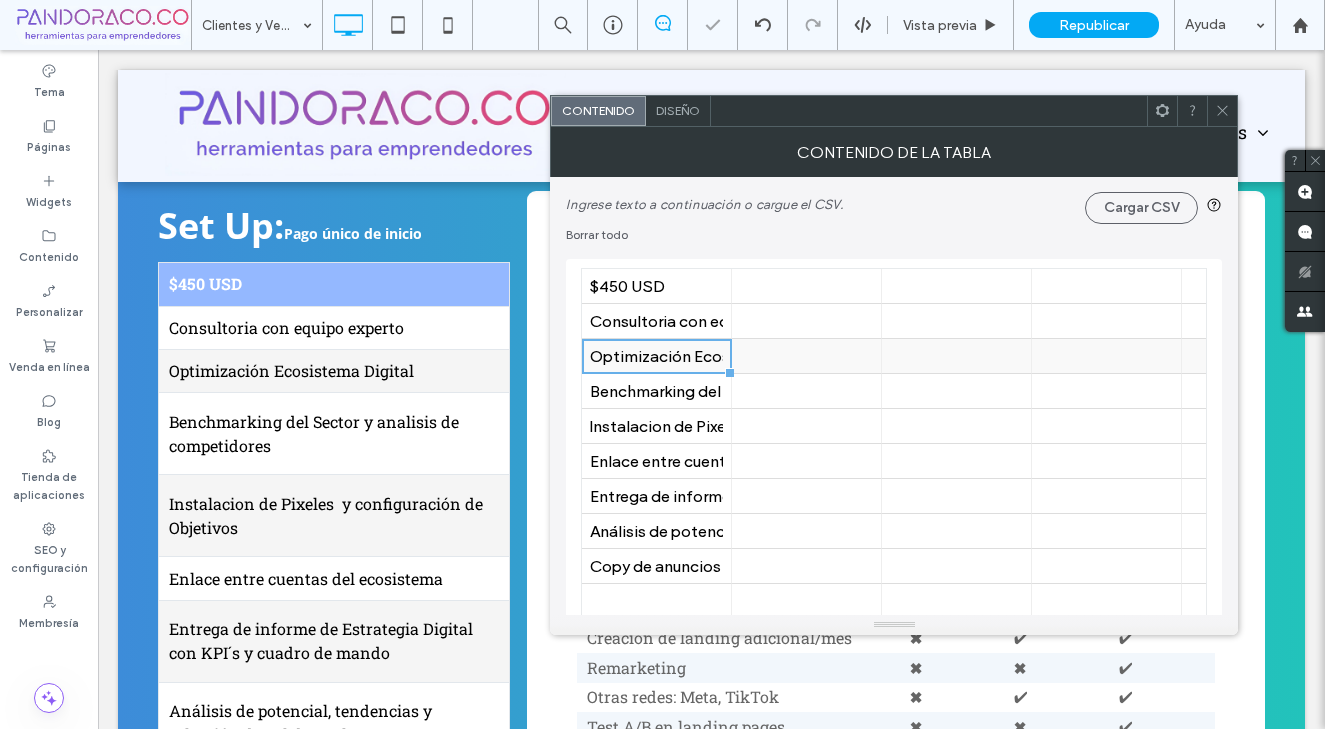 click on "Optimización Ecosistema Digital" at bounding box center (656, 356) 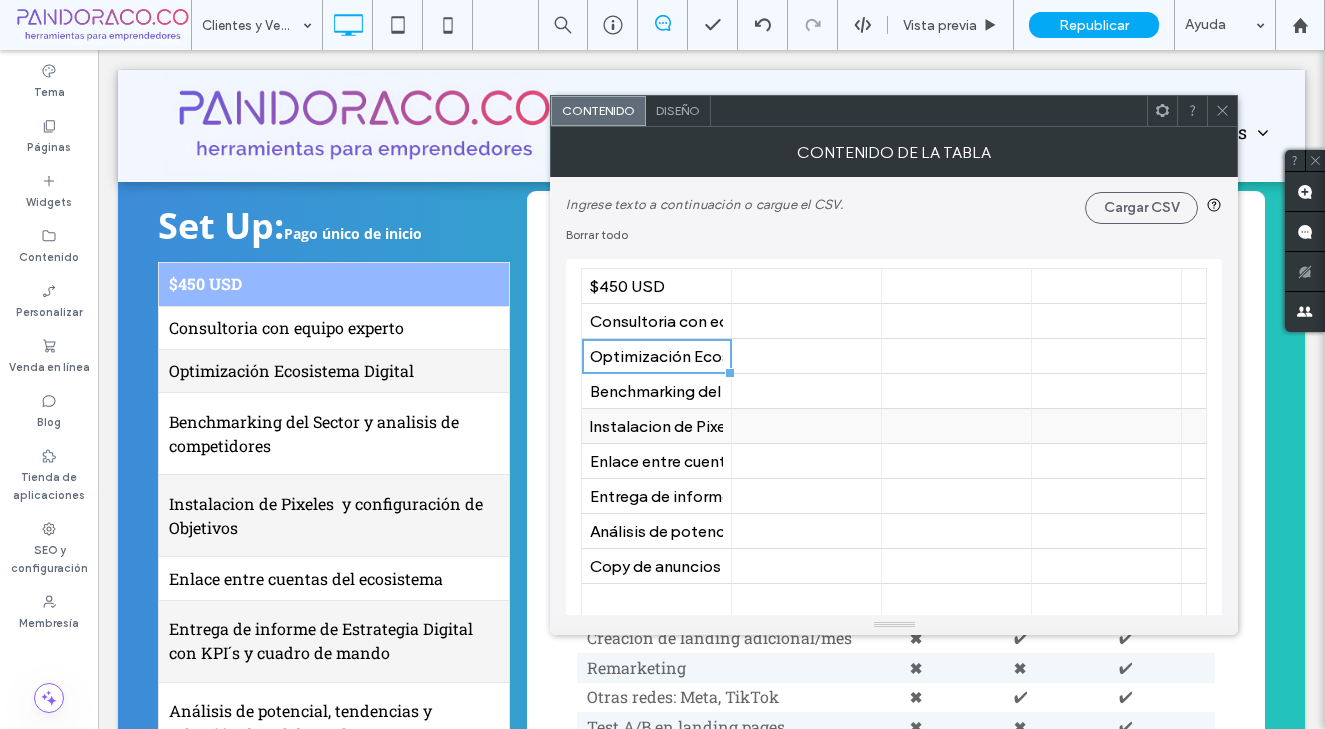 click on "Instalacion de Pixeles  y configuración de Objetivos" at bounding box center [656, 426] 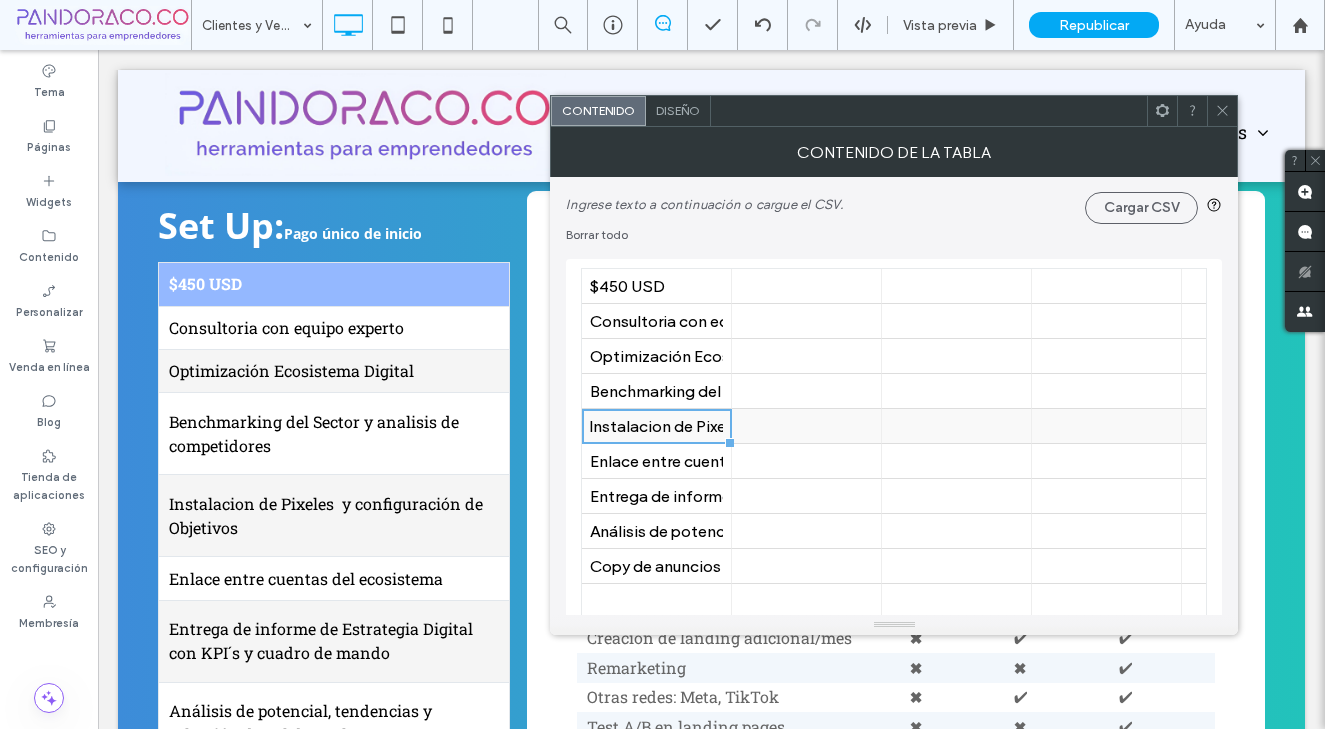 click on "Instalacion de Pixeles  y configuración de Objetivos" at bounding box center [656, 426] 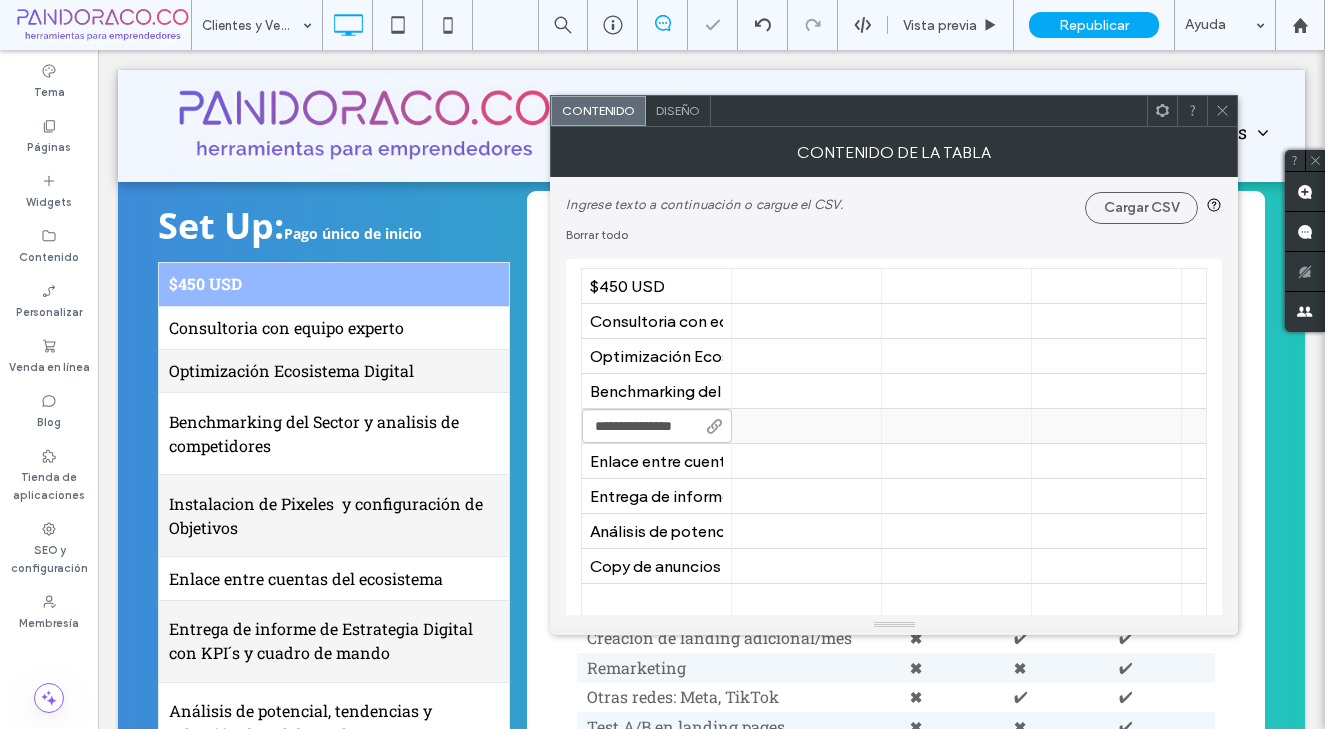 scroll, scrollTop: 0, scrollLeft: 0, axis: both 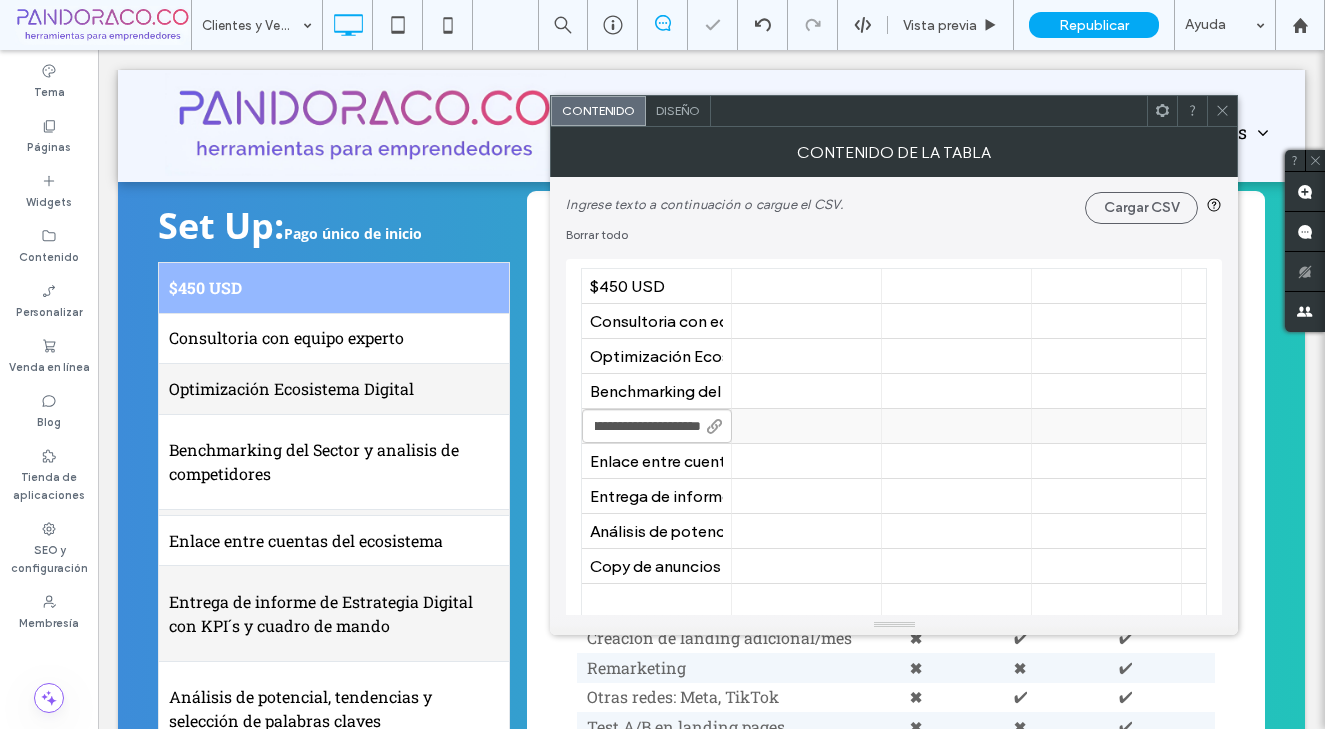 type on "**********" 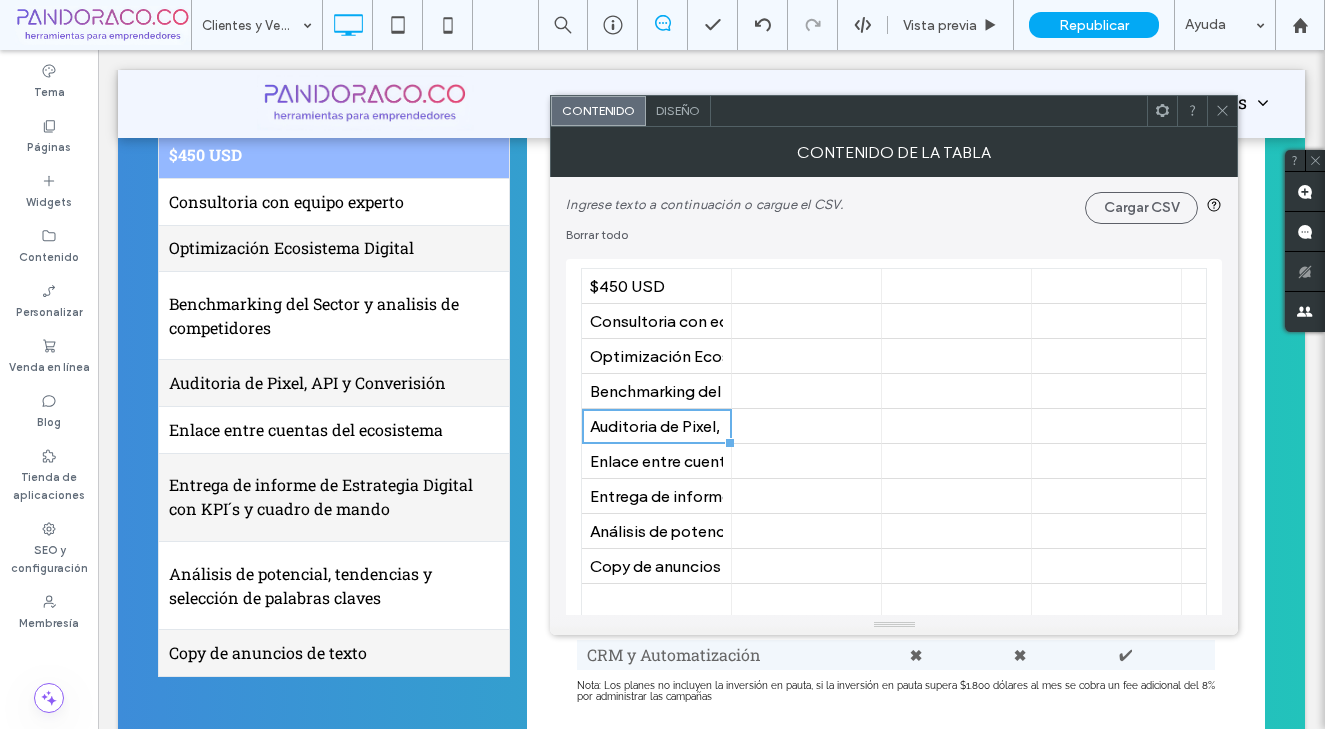 scroll, scrollTop: 393, scrollLeft: 0, axis: vertical 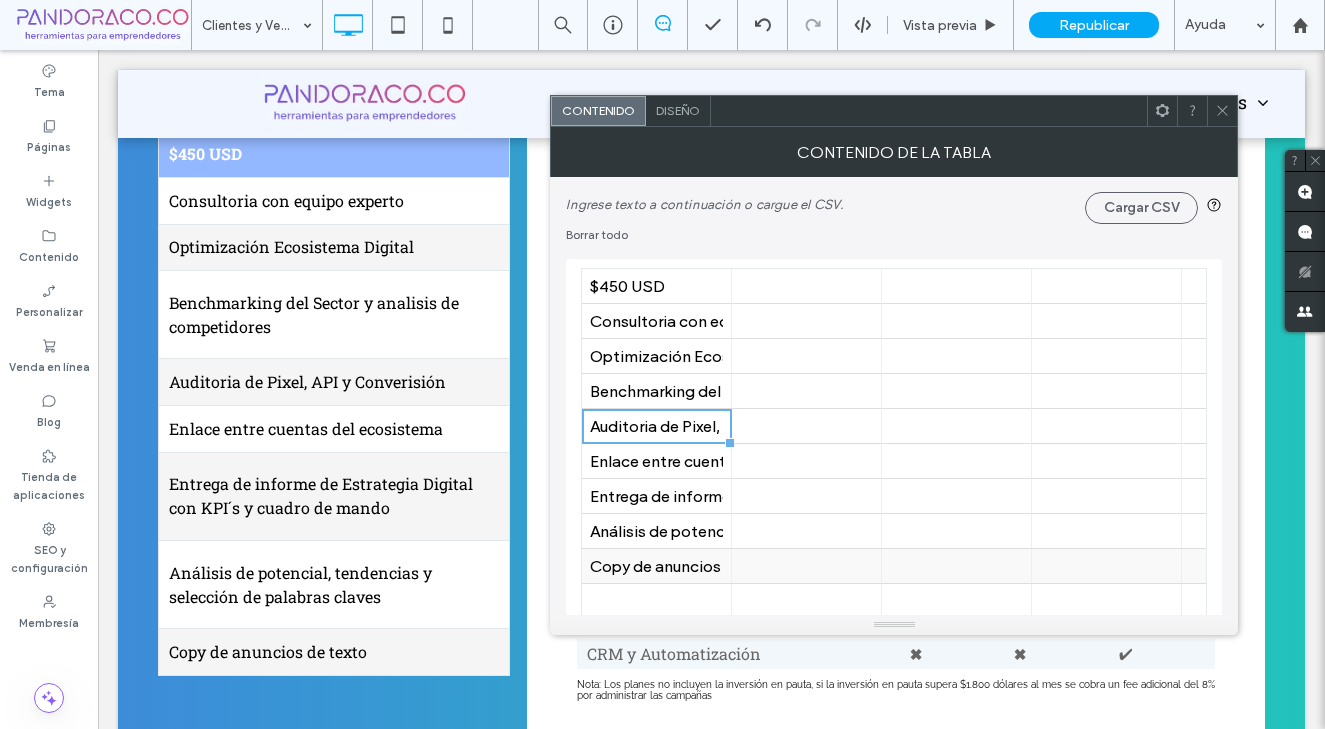 click on "Copy de anuncios de texto" at bounding box center [656, 566] 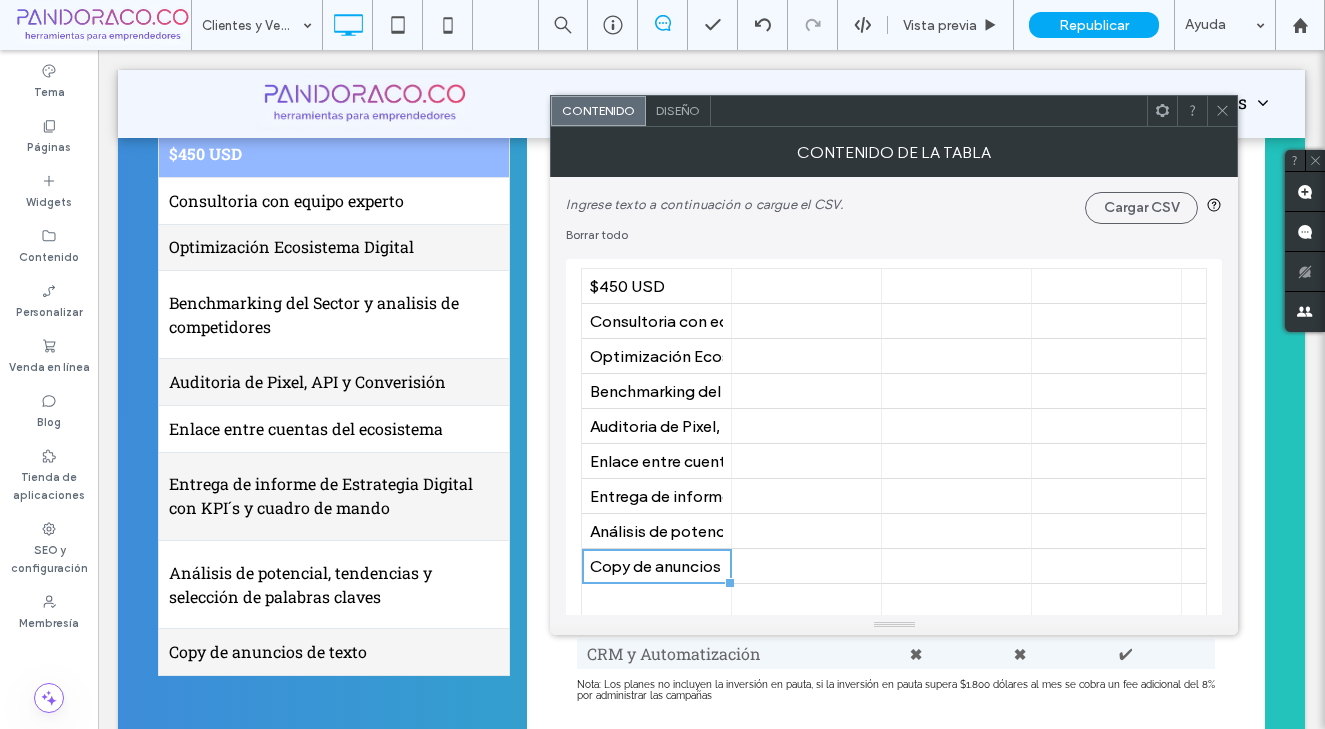 click 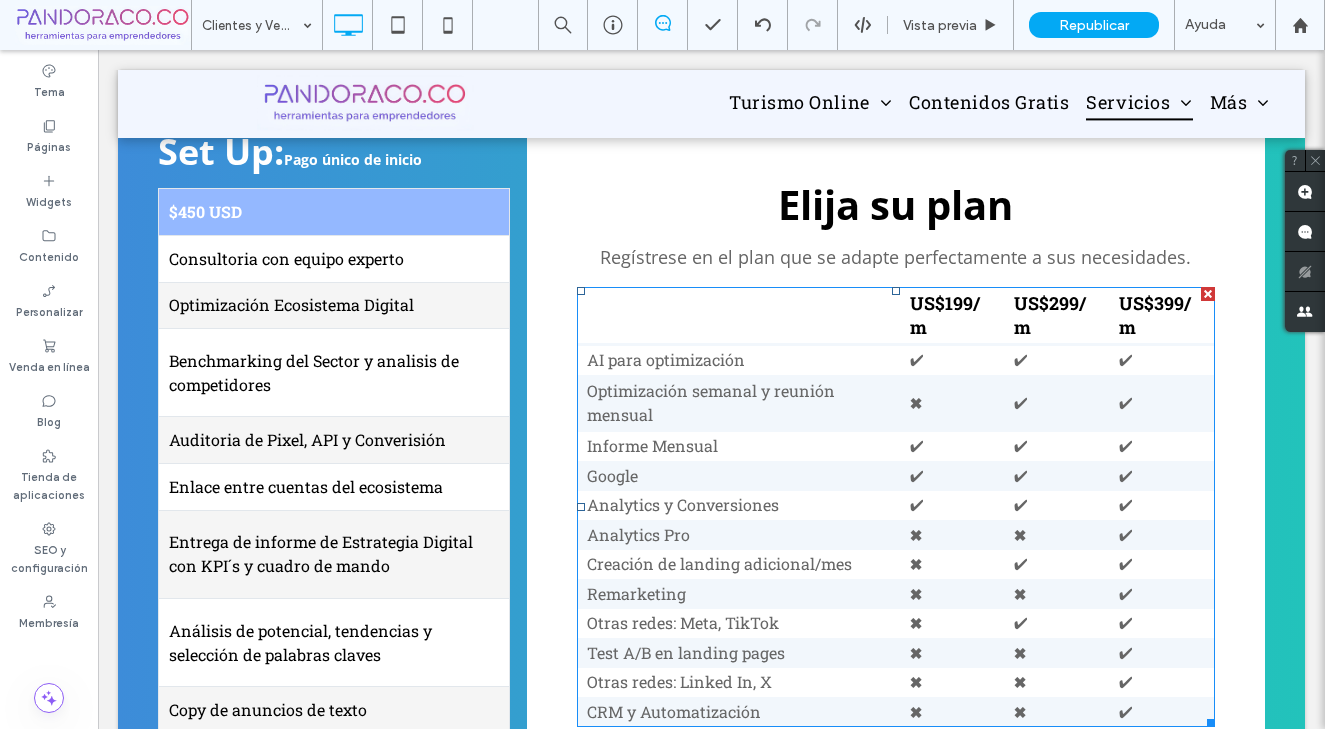 scroll, scrollTop: 353, scrollLeft: 0, axis: vertical 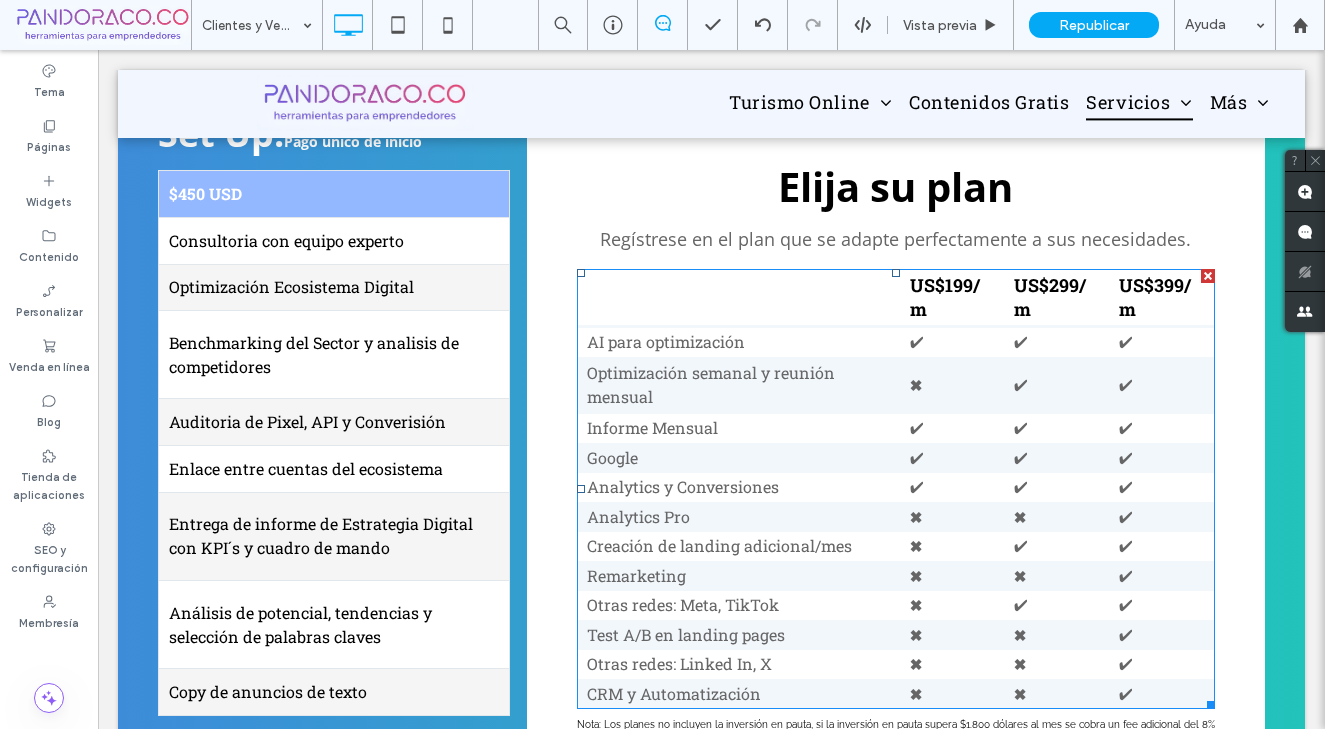click on "US$199/m" at bounding box center (952, 297) 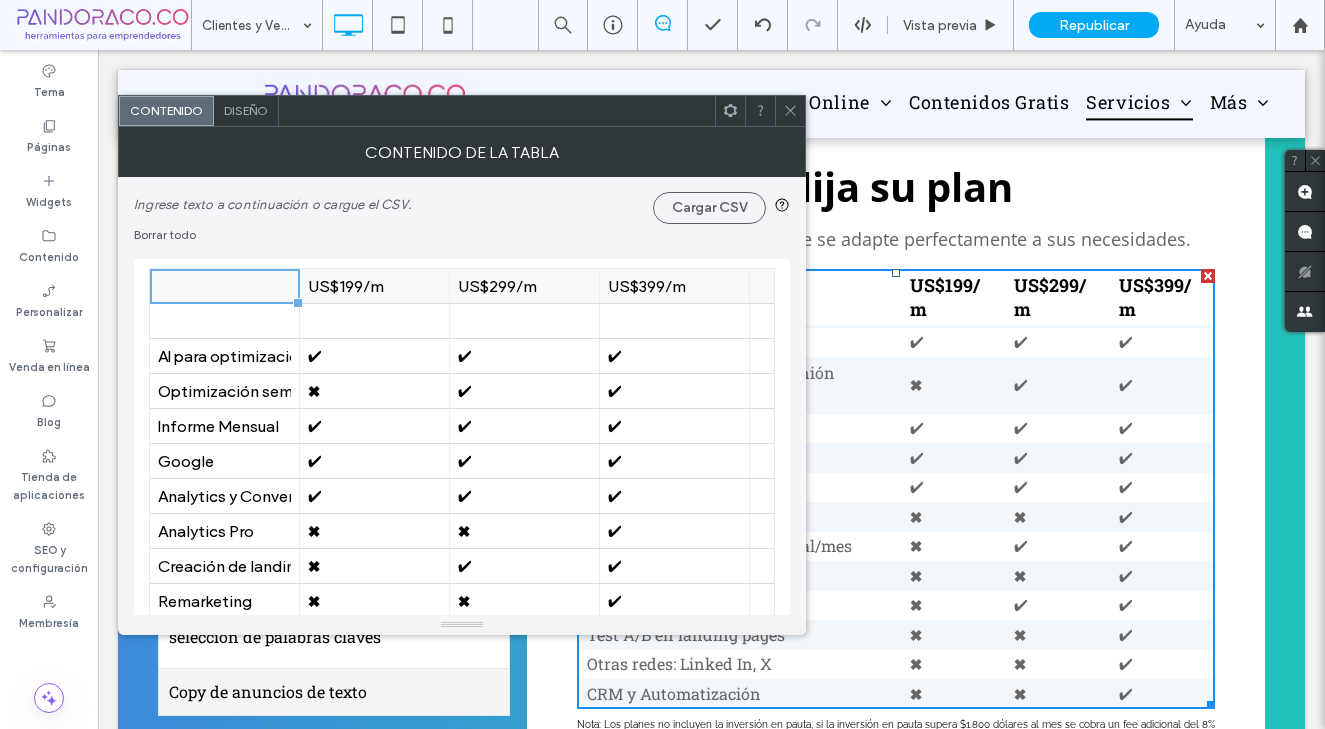 click on "US$199/m" at bounding box center (374, 286) 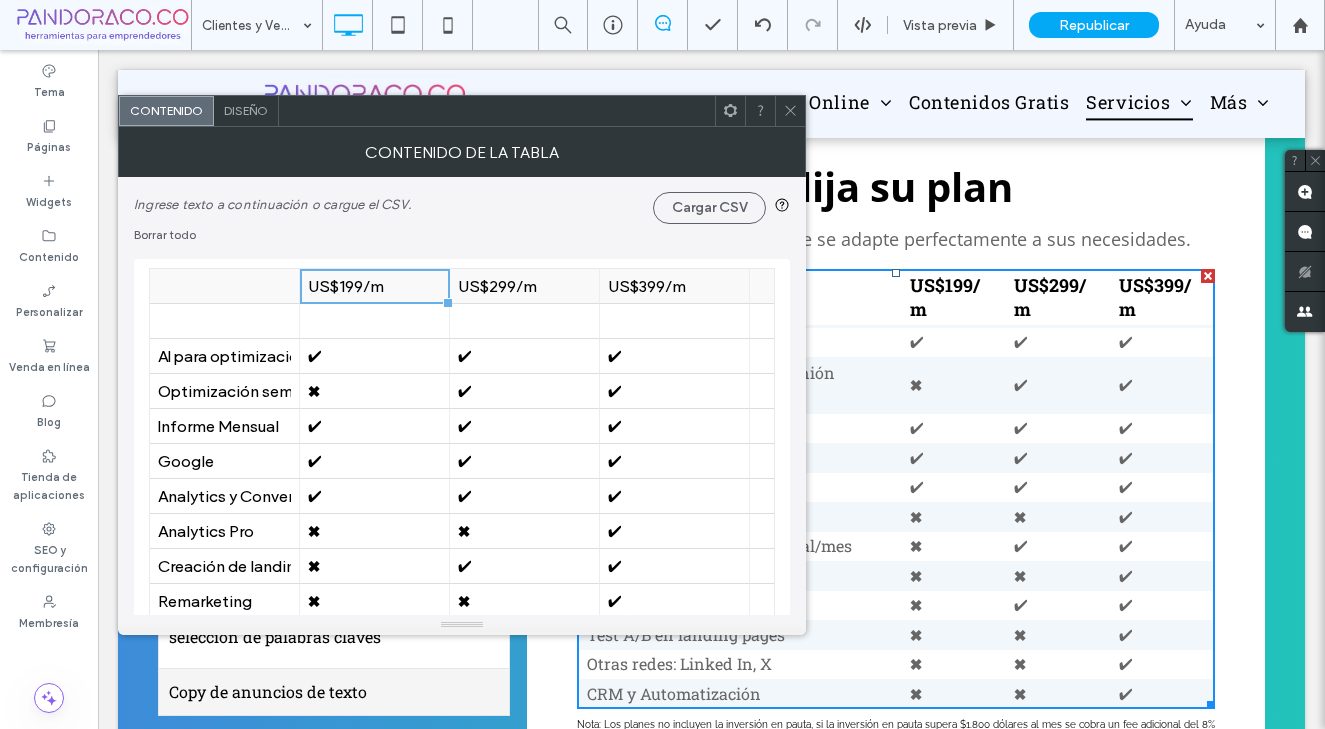 click on "US$199/m" at bounding box center [374, 286] 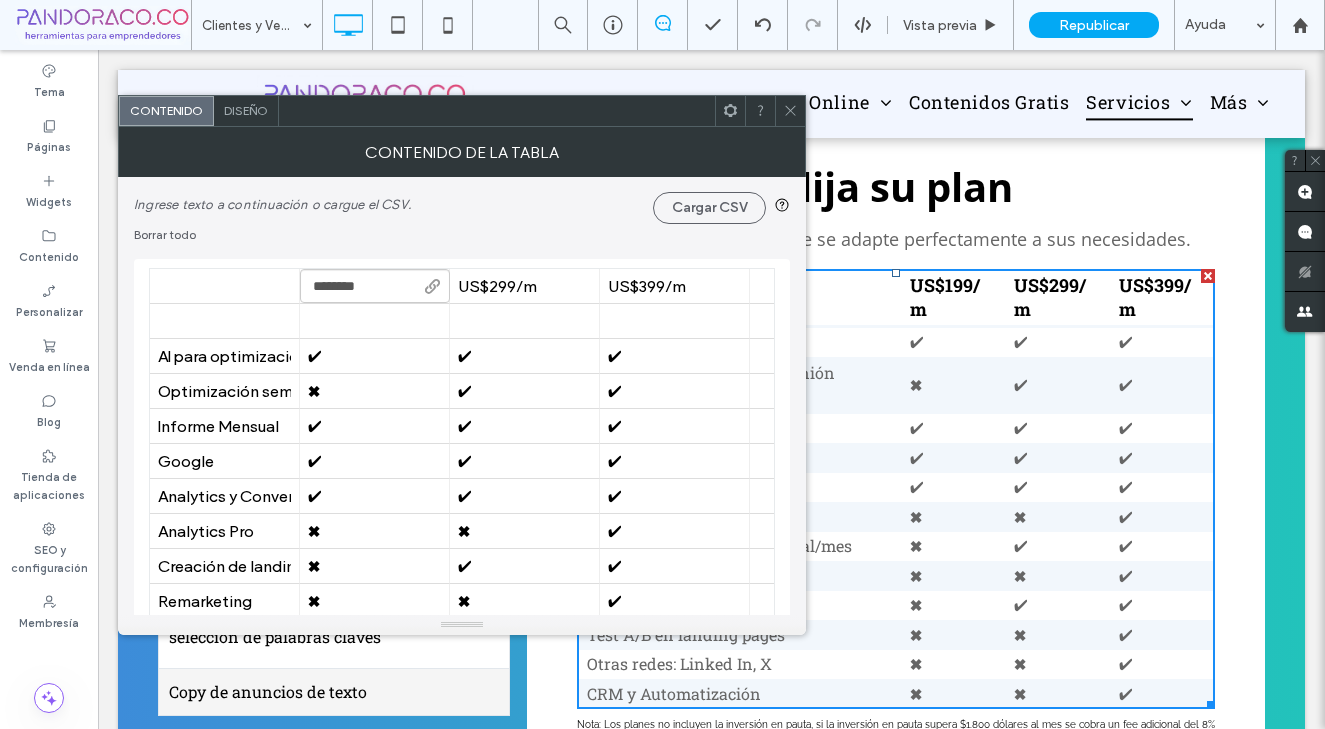 click 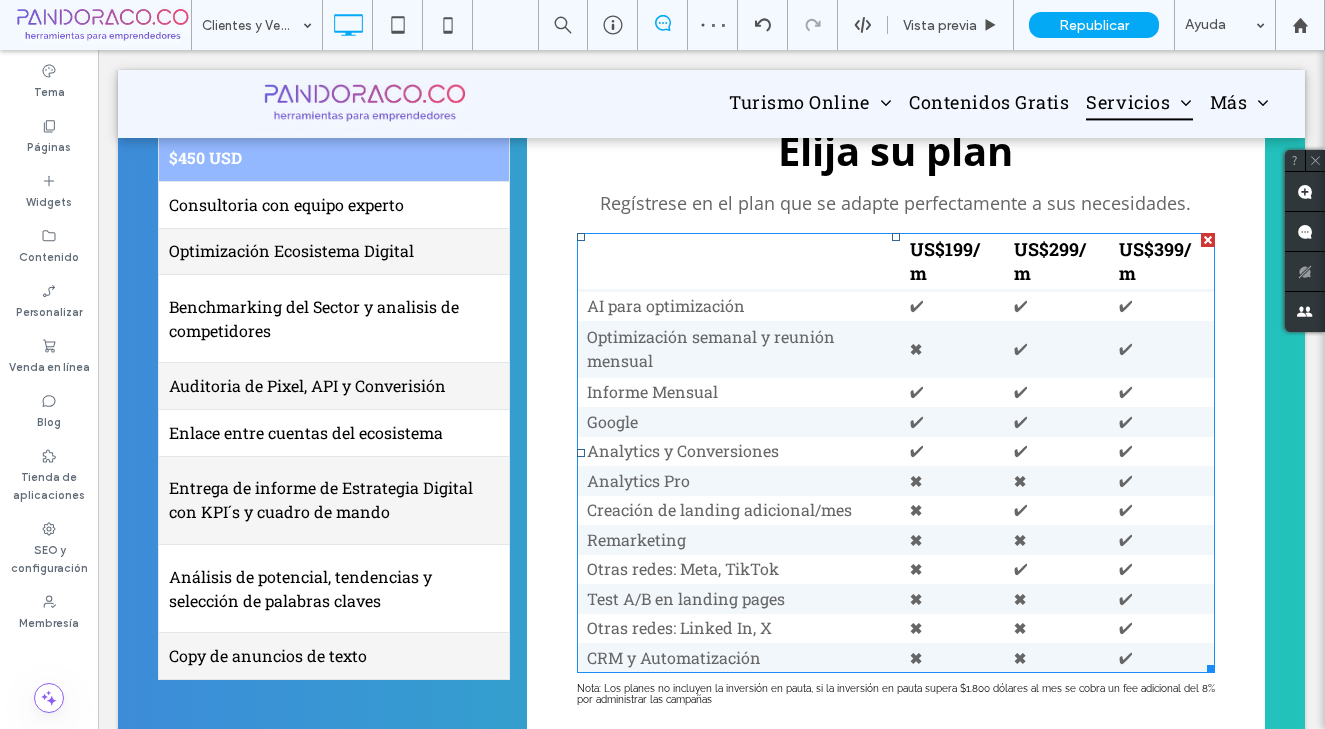 scroll, scrollTop: 391, scrollLeft: 0, axis: vertical 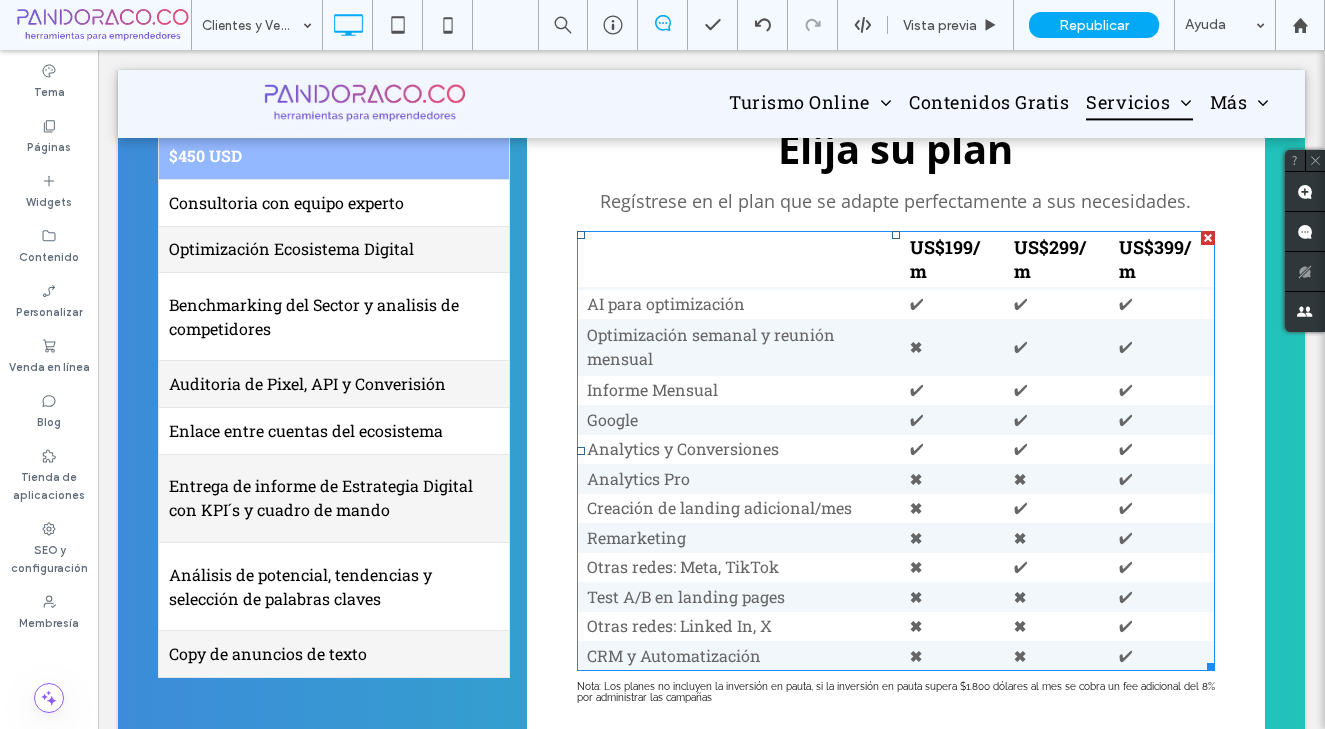 click on "✔" at bounding box center (1057, 347) 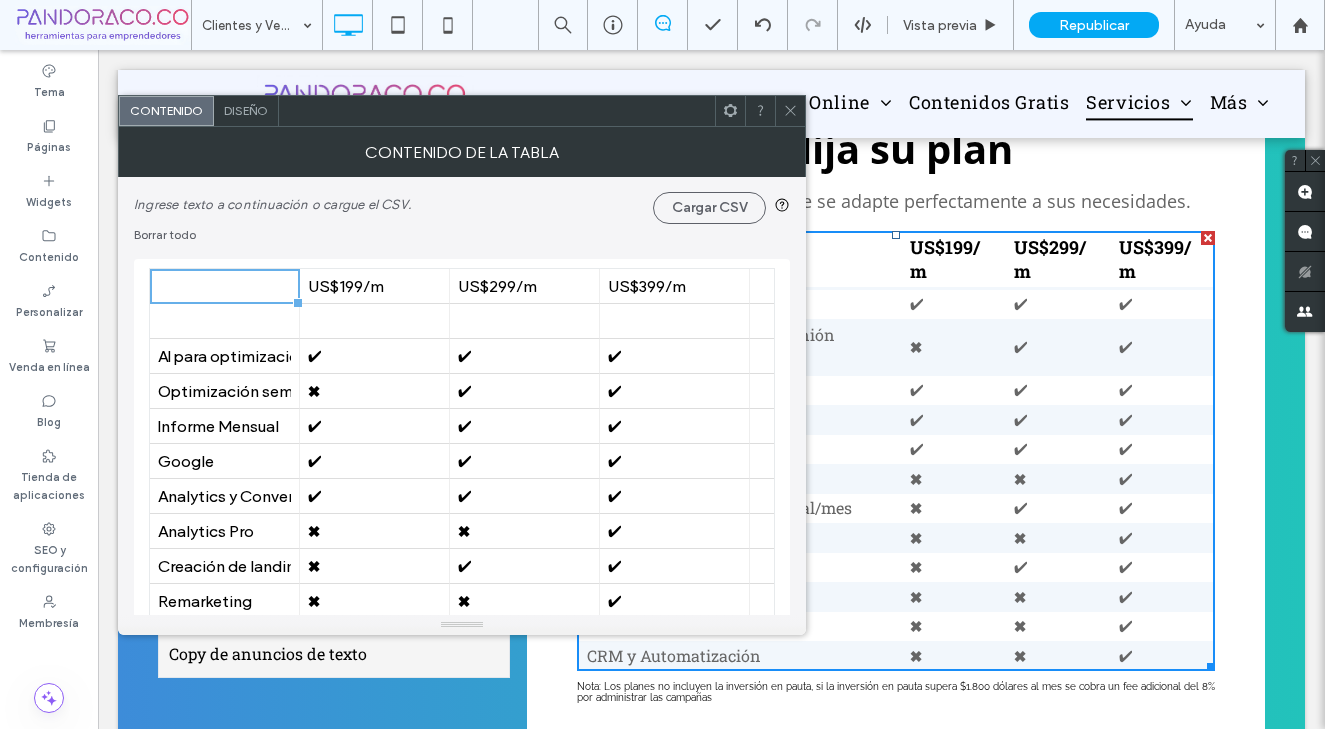click on "✔" at bounding box center (1057, 347) 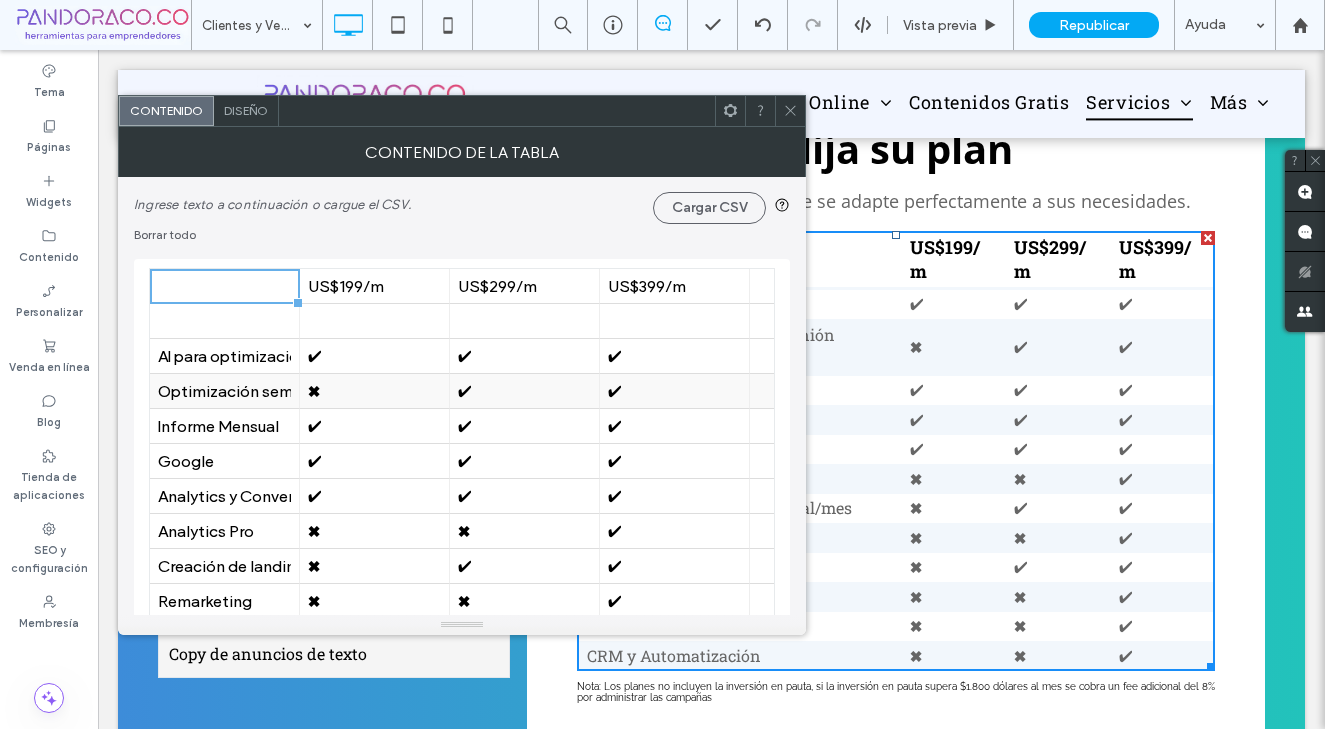 click on "✔" at bounding box center (524, 391) 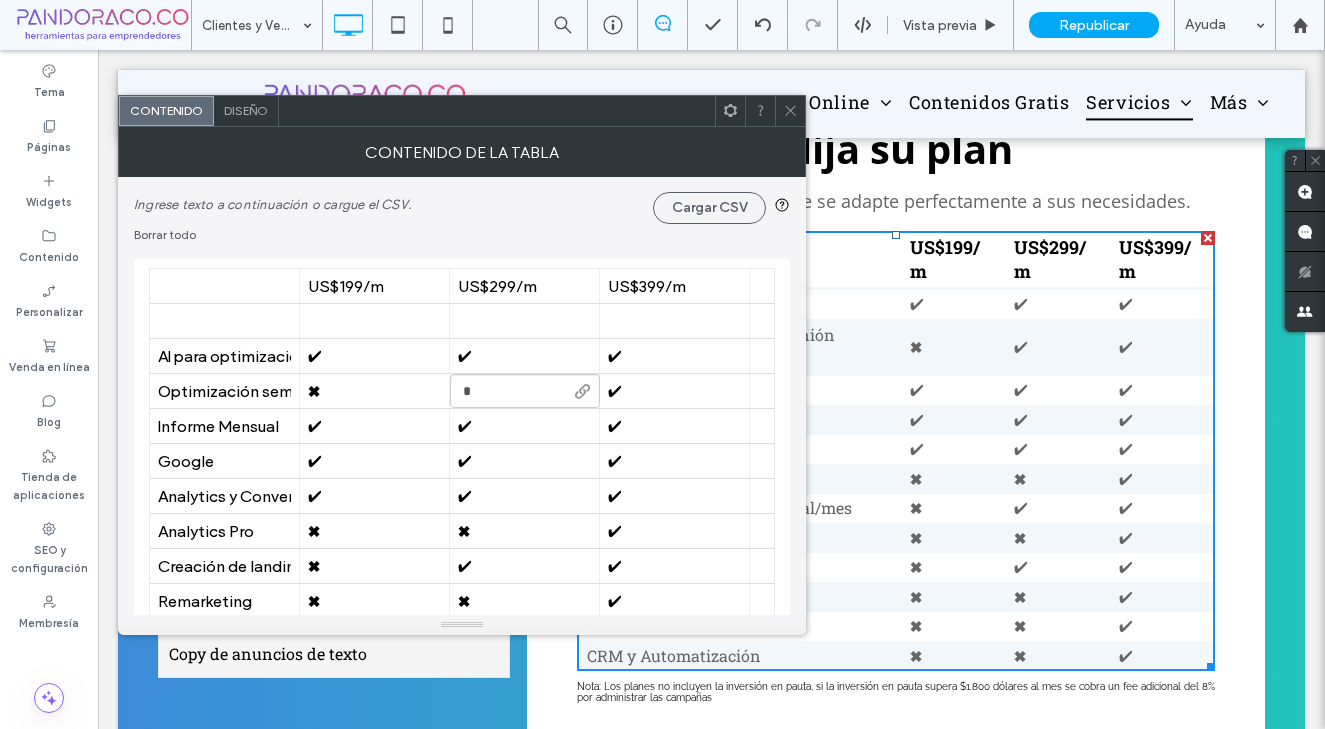 type 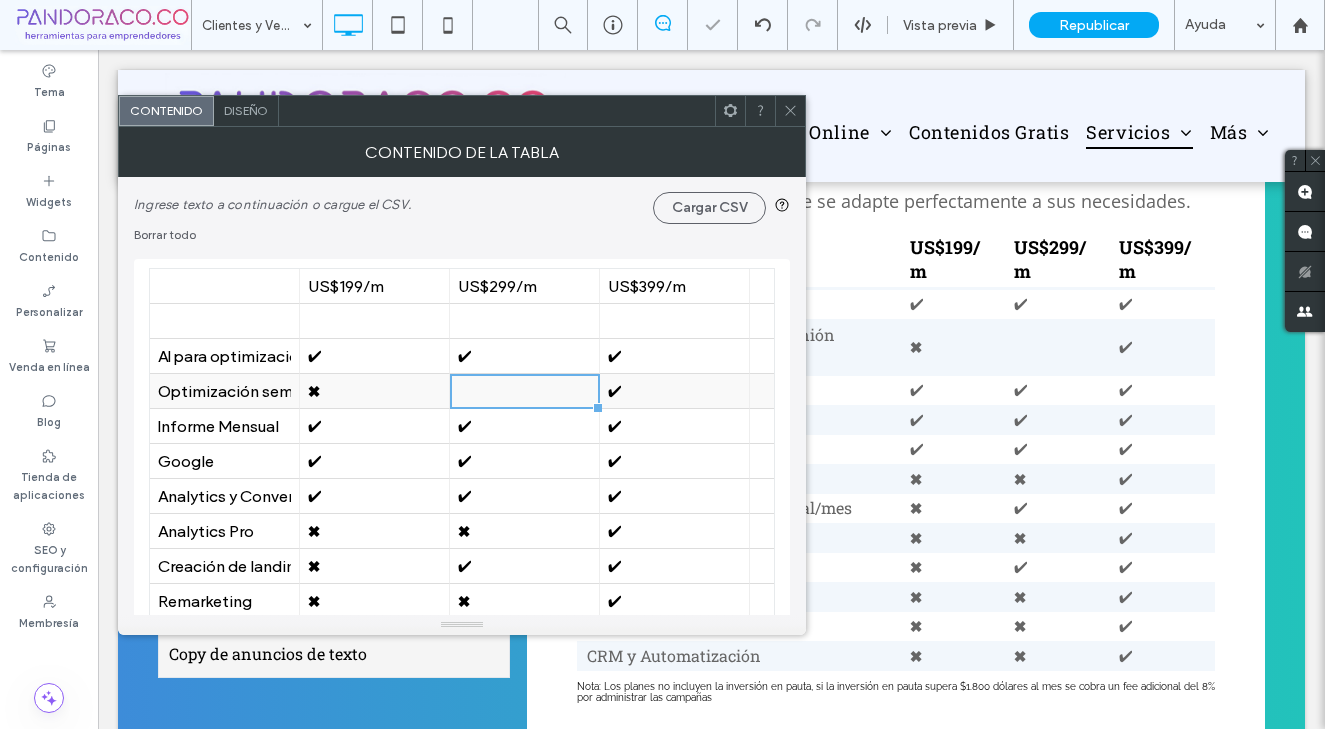 drag, startPoint x: 329, startPoint y: 391, endPoint x: 305, endPoint y: 392, distance: 24.020824 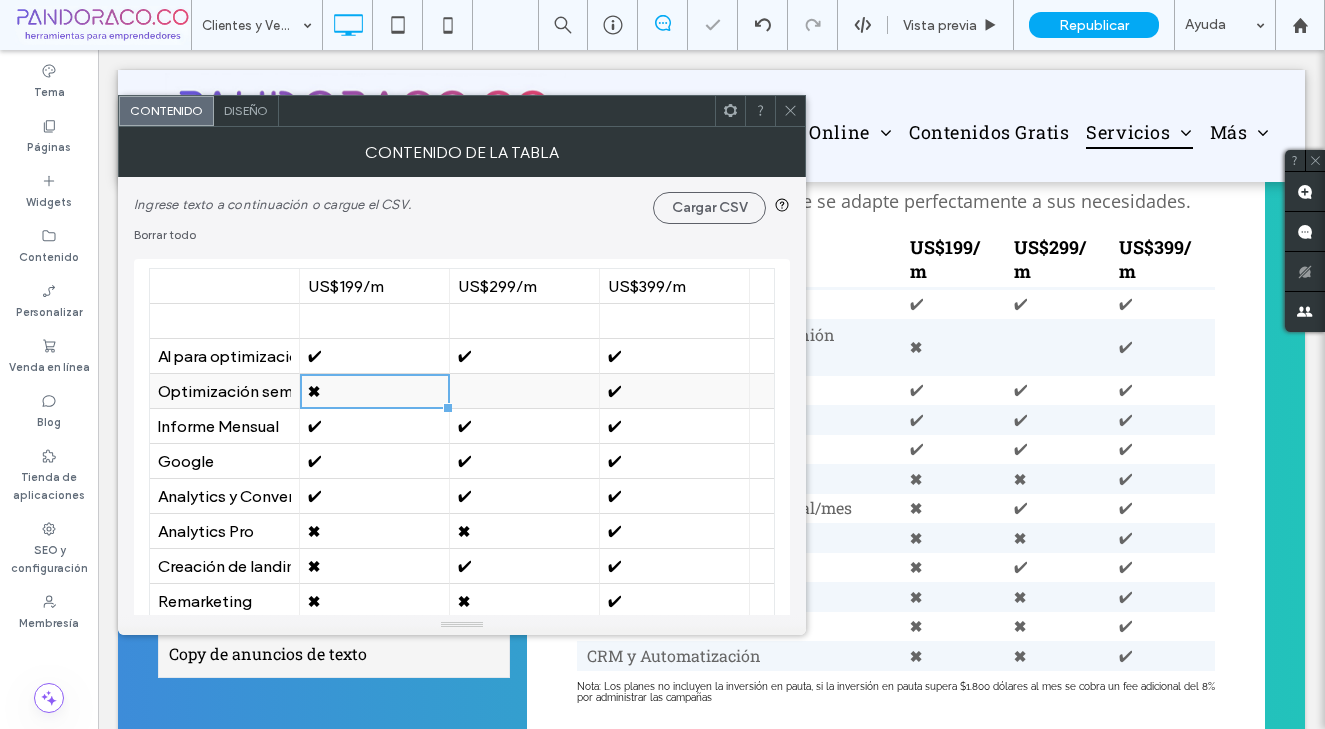 click on "✖" at bounding box center (375, 391) 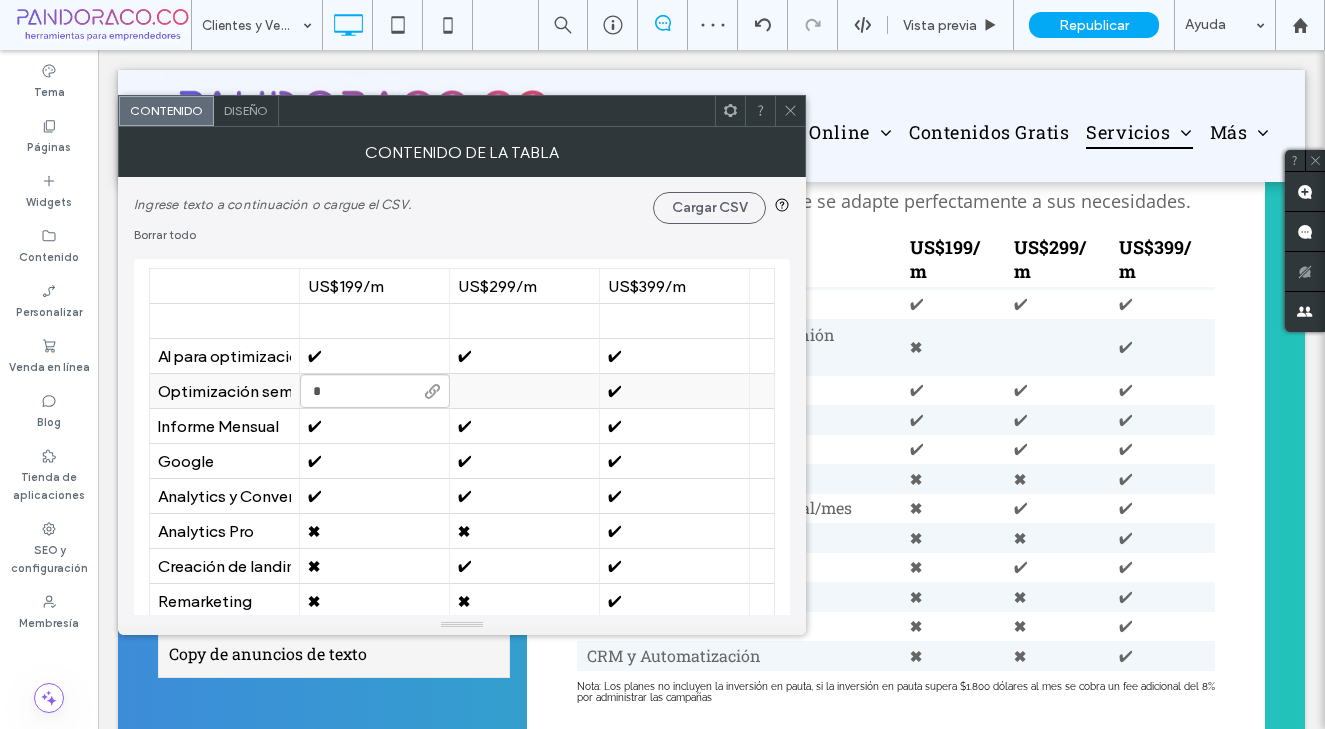 click at bounding box center [524, 391] 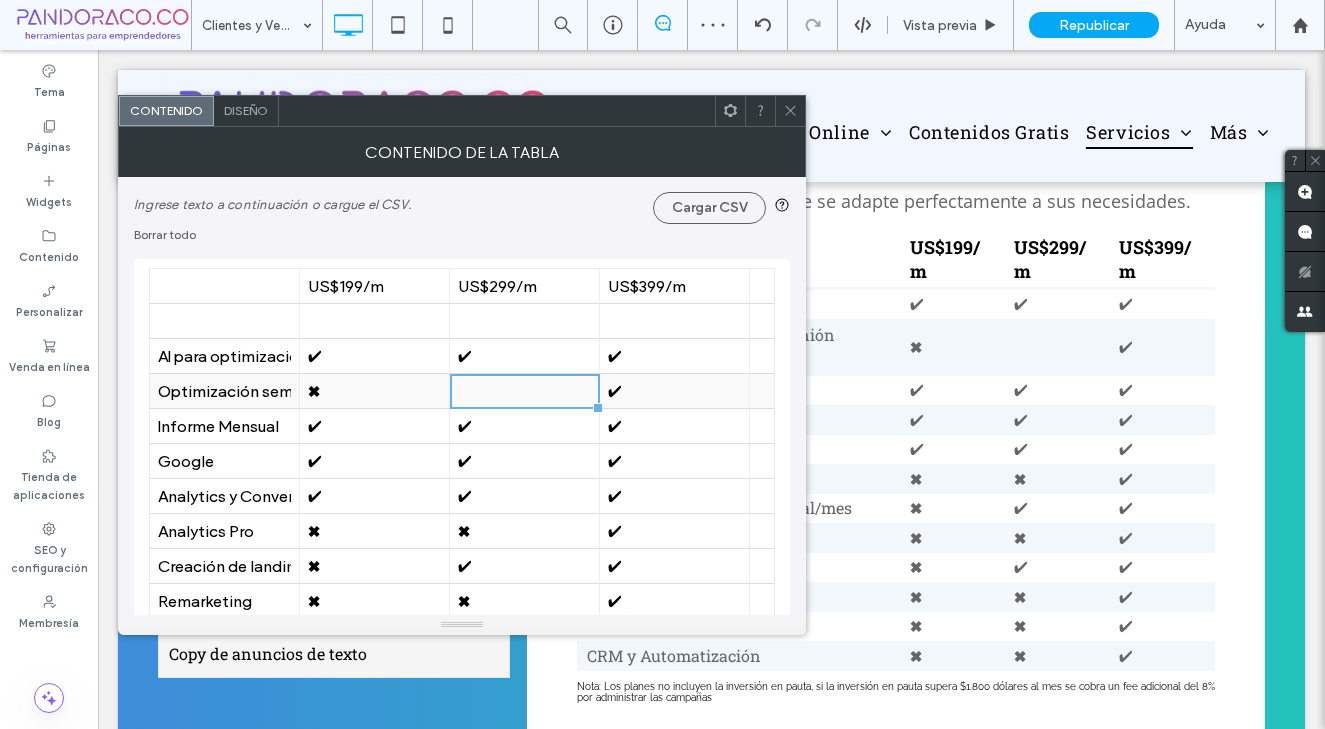 click at bounding box center [524, 391] 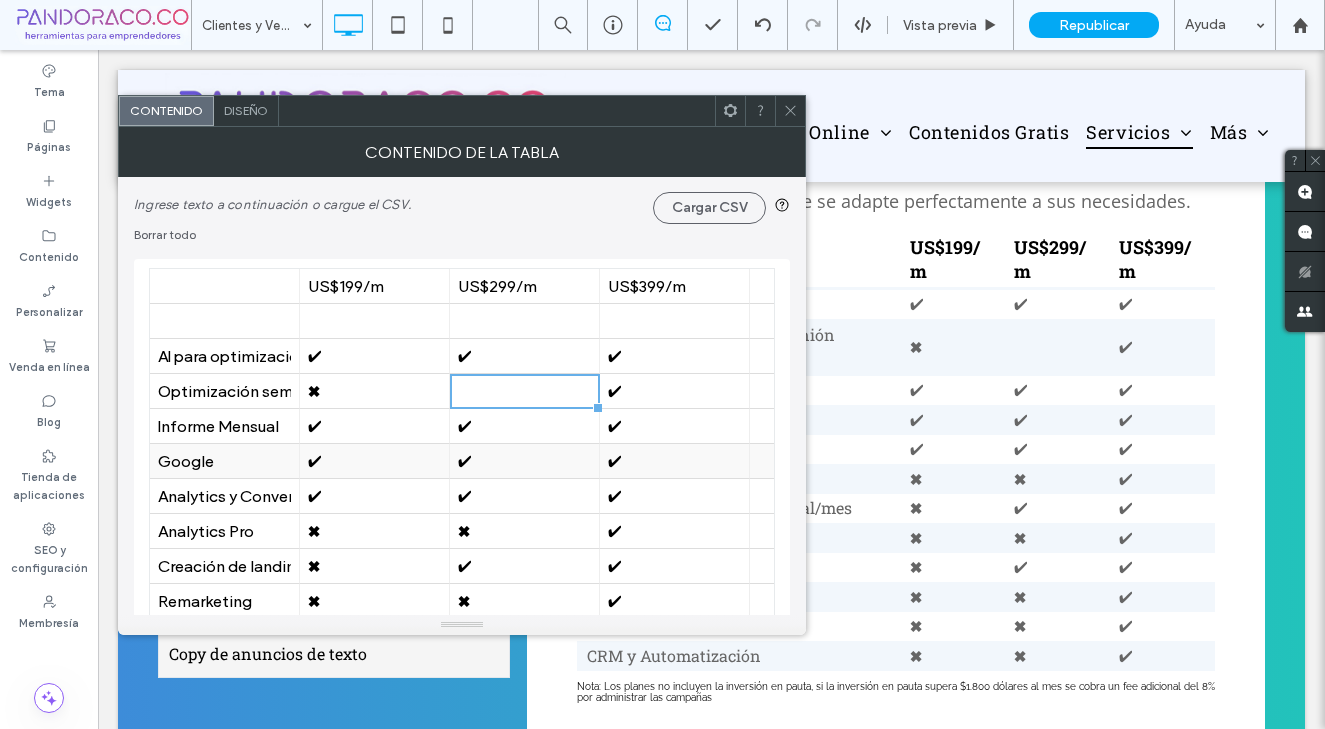click on "✔" at bounding box center (524, 461) 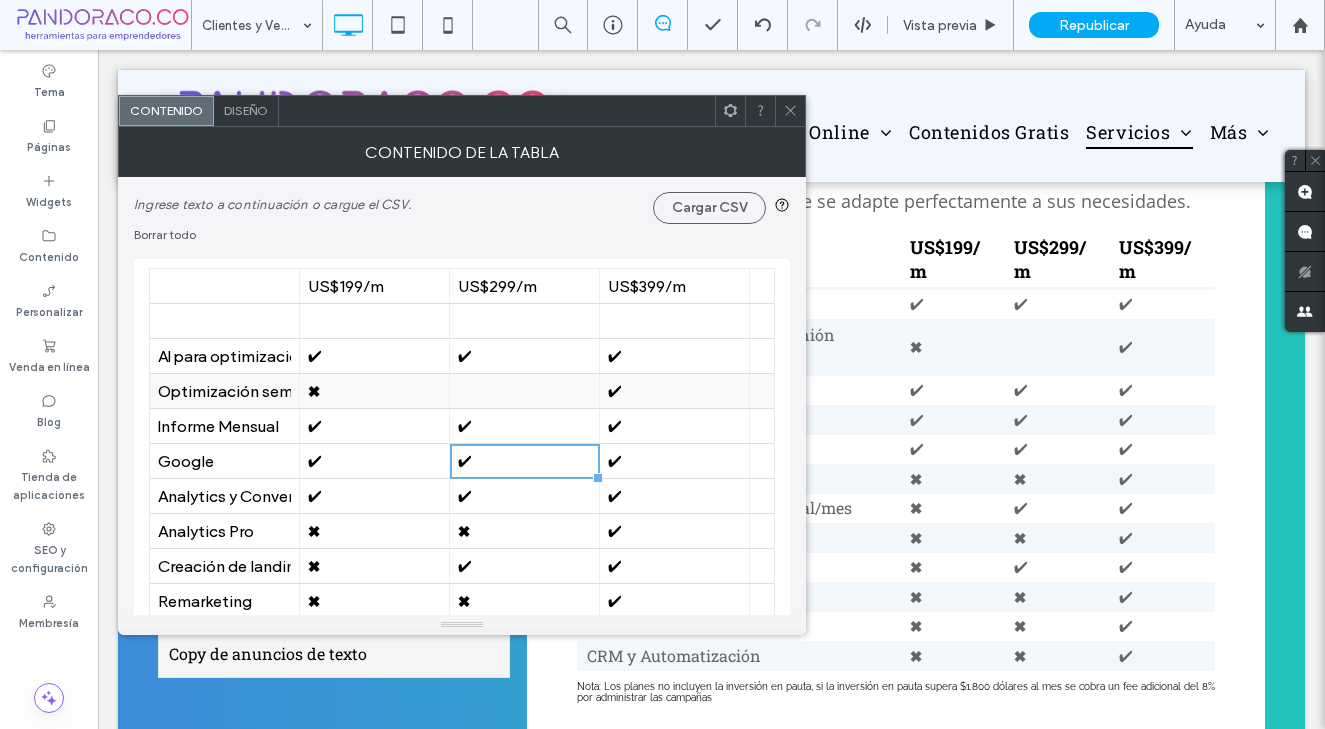 click on "✖" at bounding box center (374, 391) 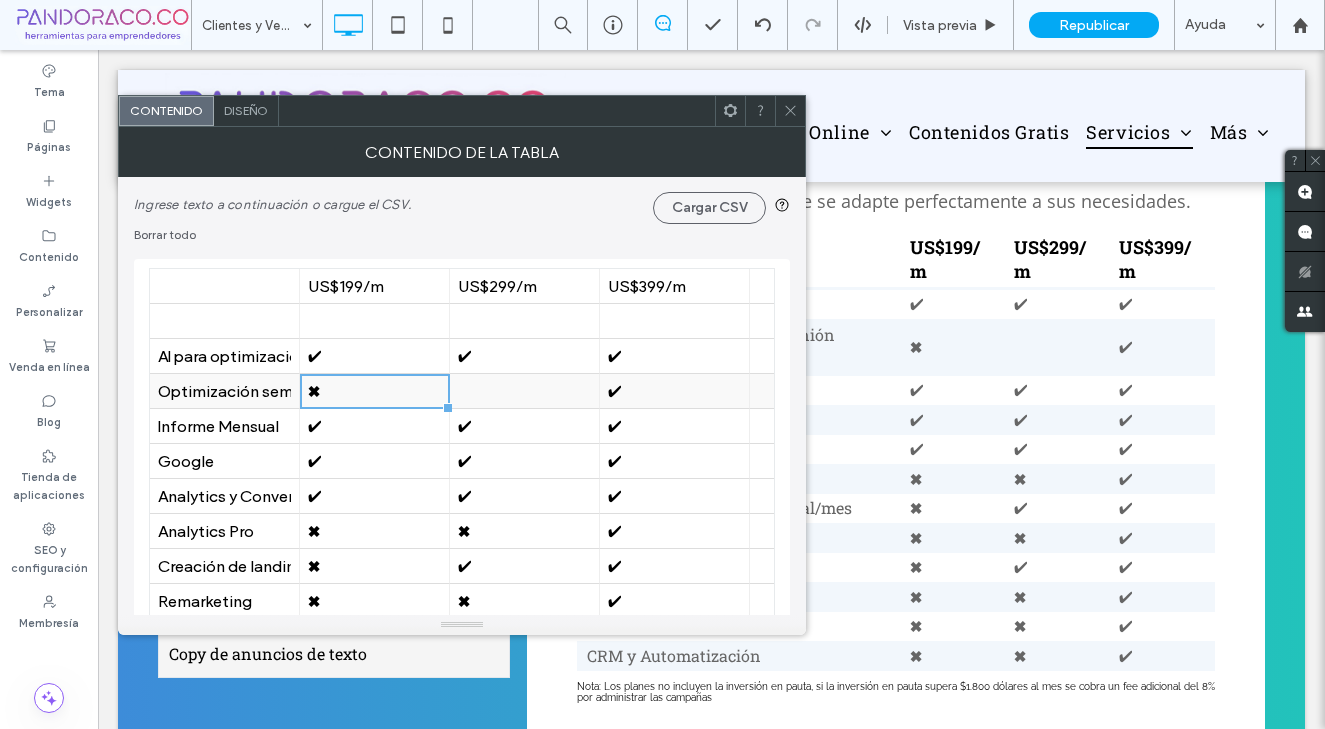 click on "✖" at bounding box center [374, 391] 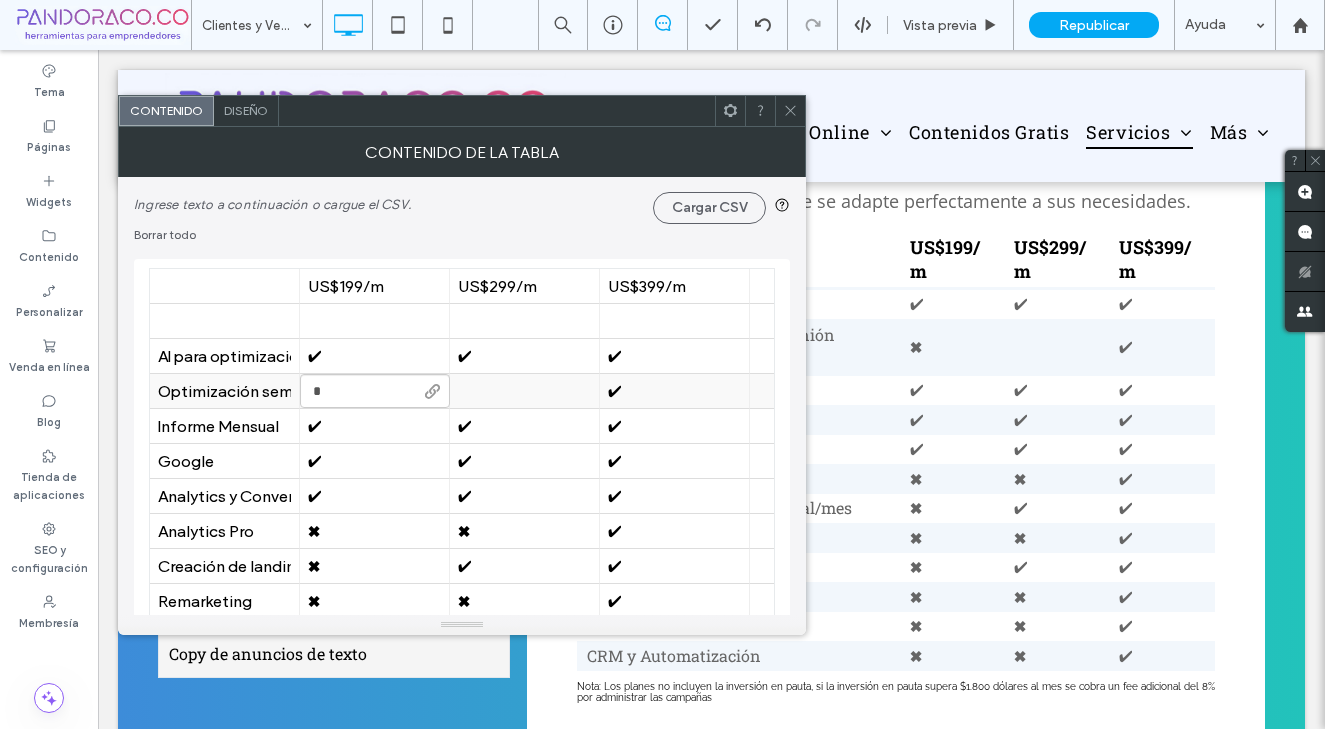 click on "*" at bounding box center (375, 391) 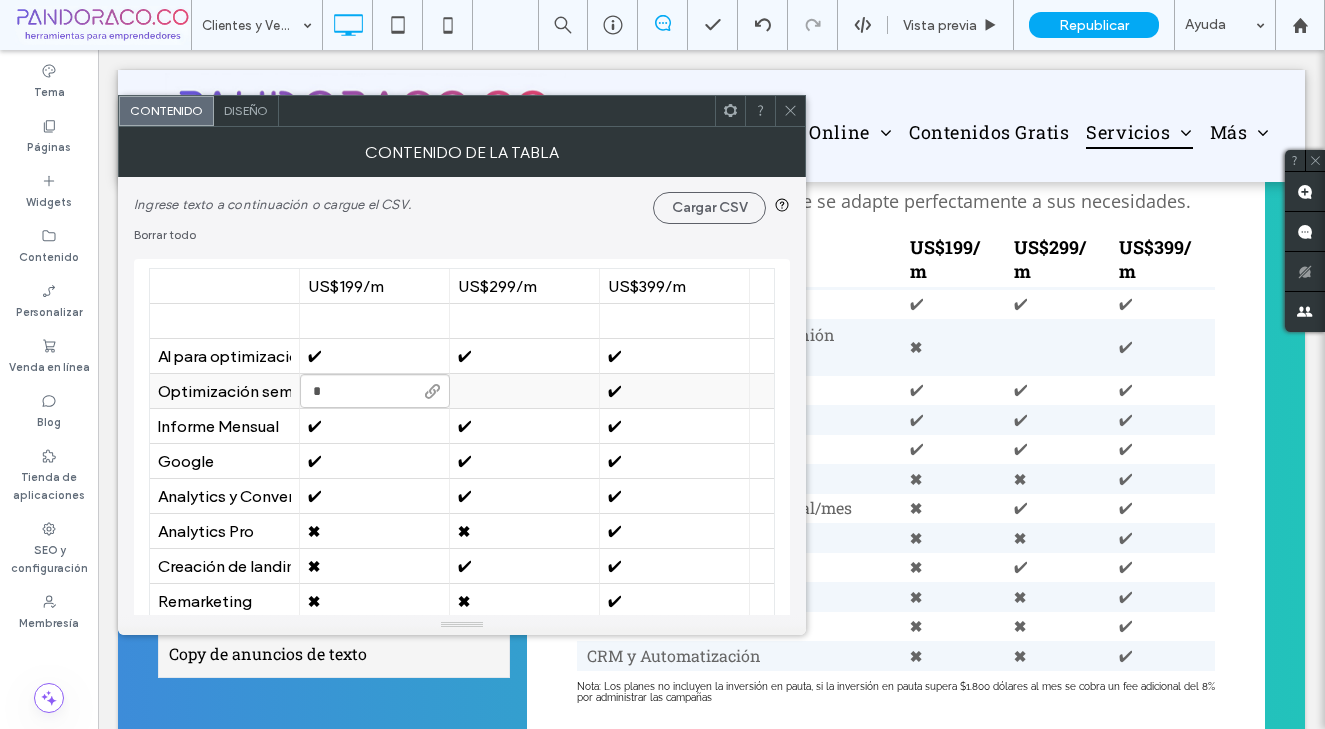 click at bounding box center (524, 391) 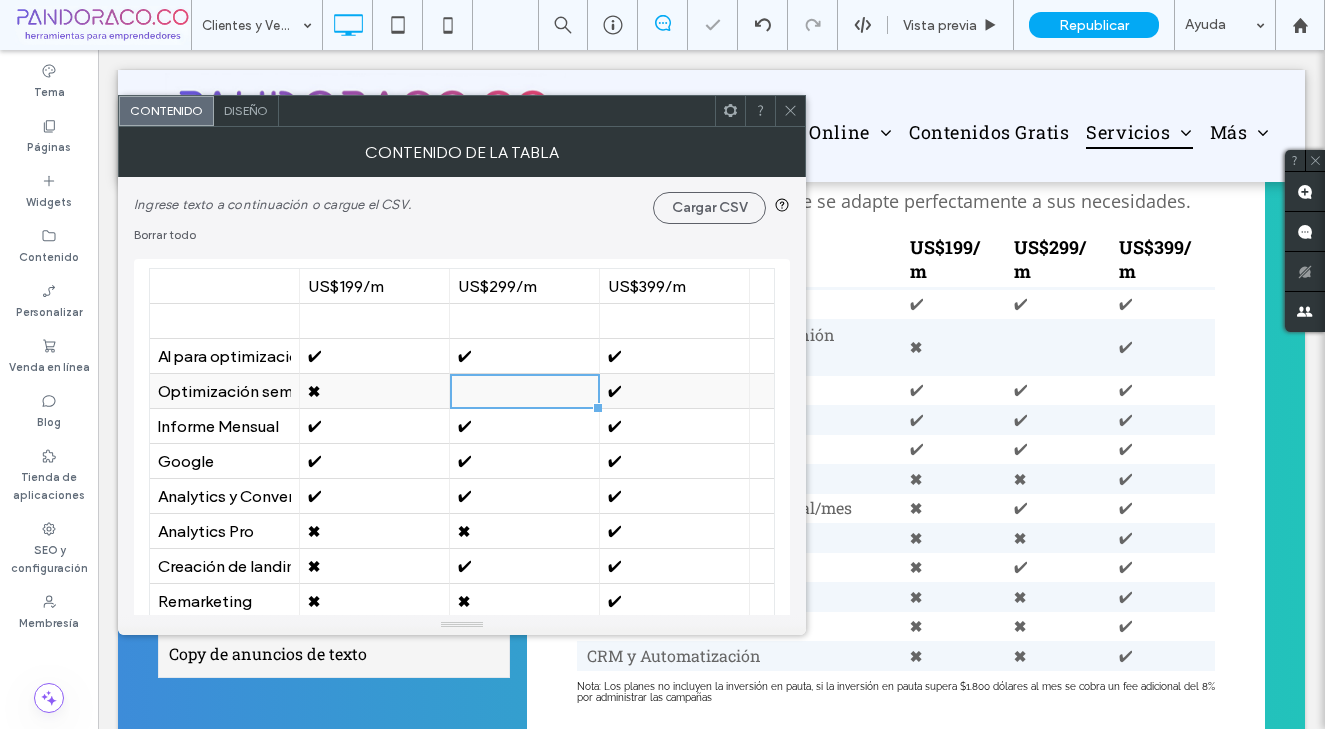 click at bounding box center [524, 391] 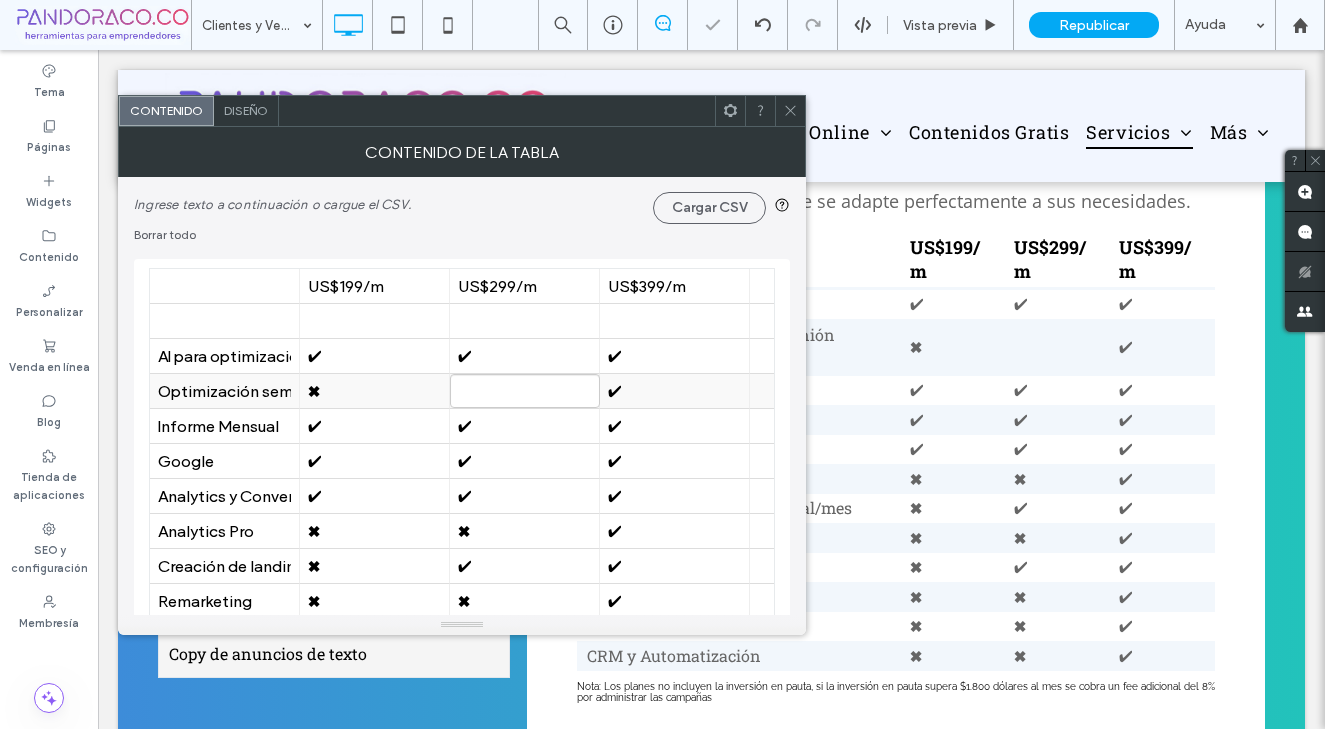 type on "*" 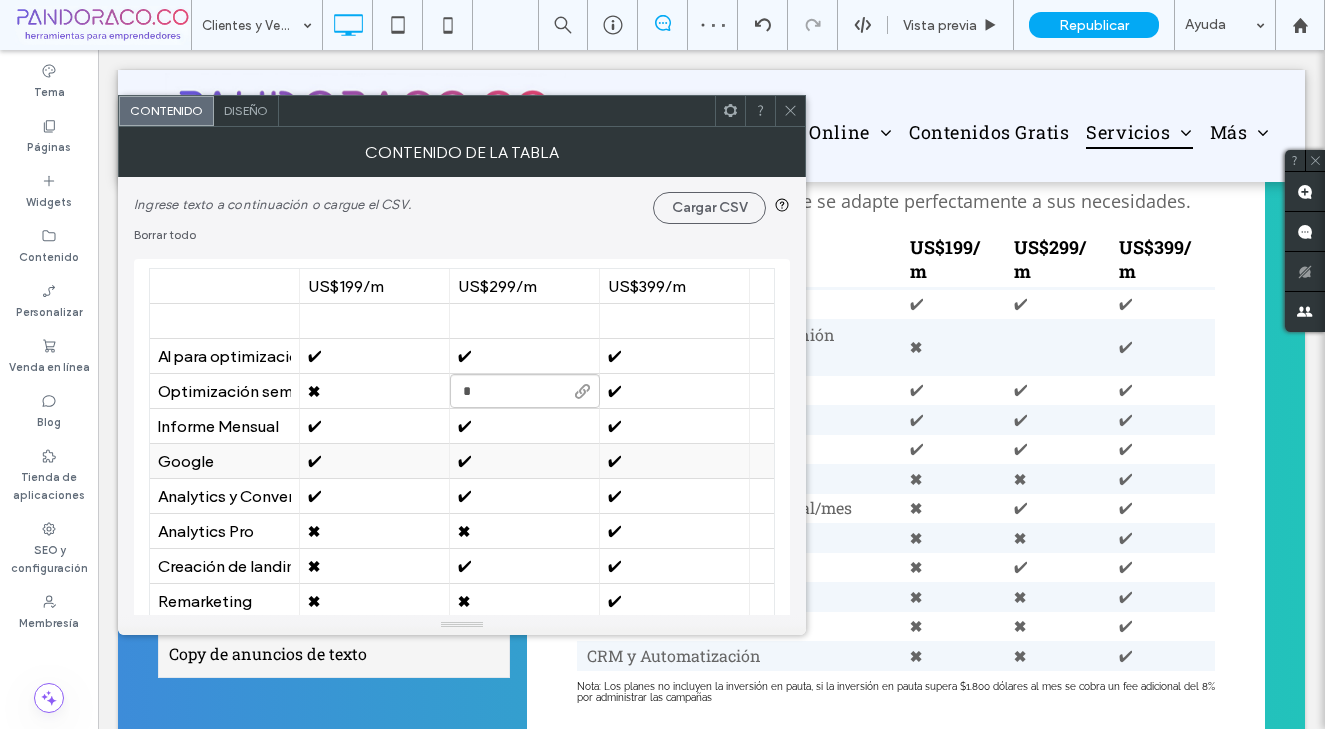 click on "✔" at bounding box center [524, 461] 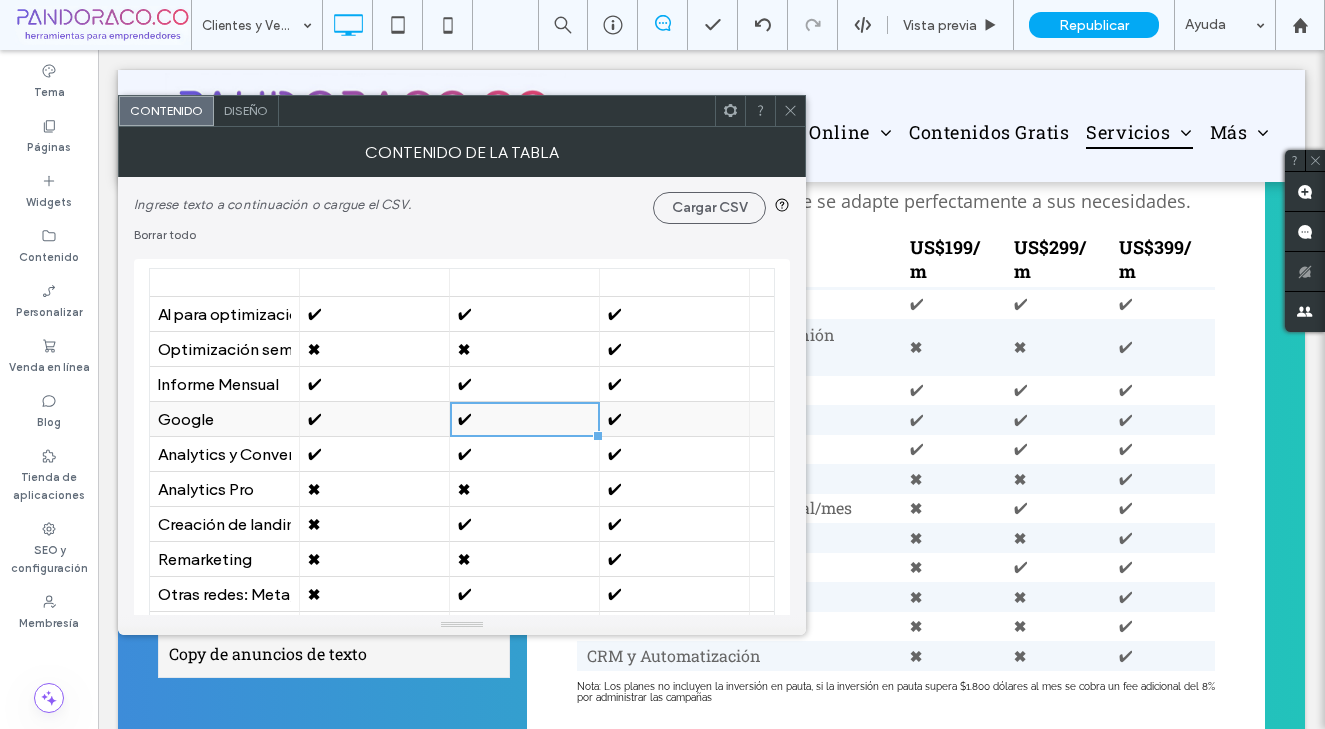 scroll, scrollTop: 48, scrollLeft: 0, axis: vertical 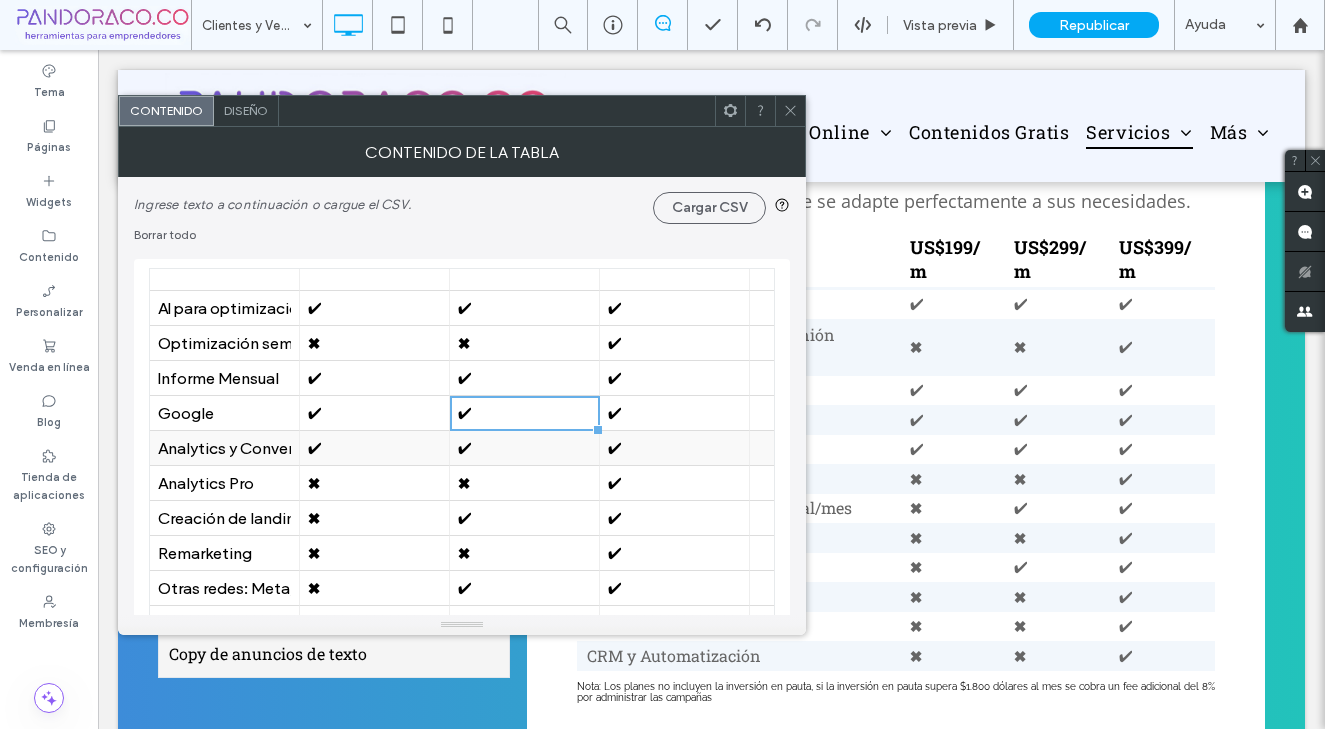click on "✔" at bounding box center [374, 448] 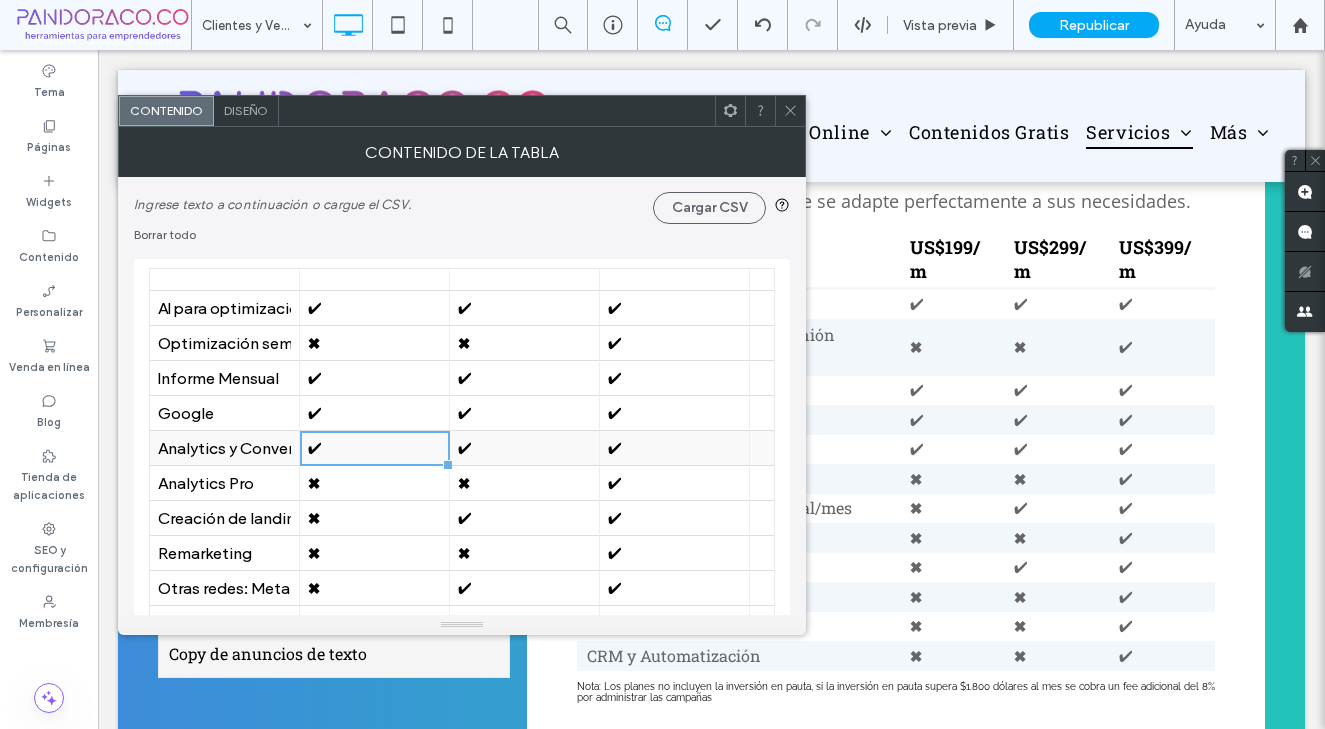 click on "✔" at bounding box center [374, 448] 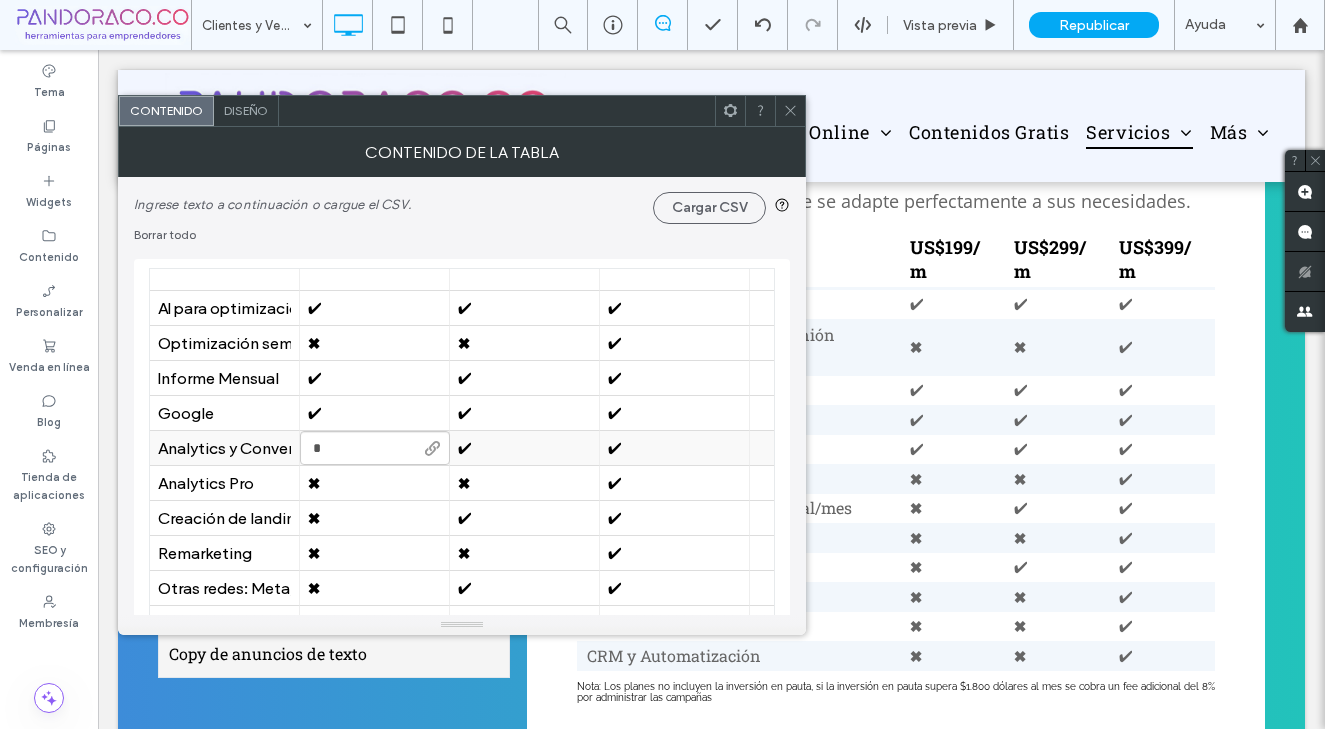 type on "*" 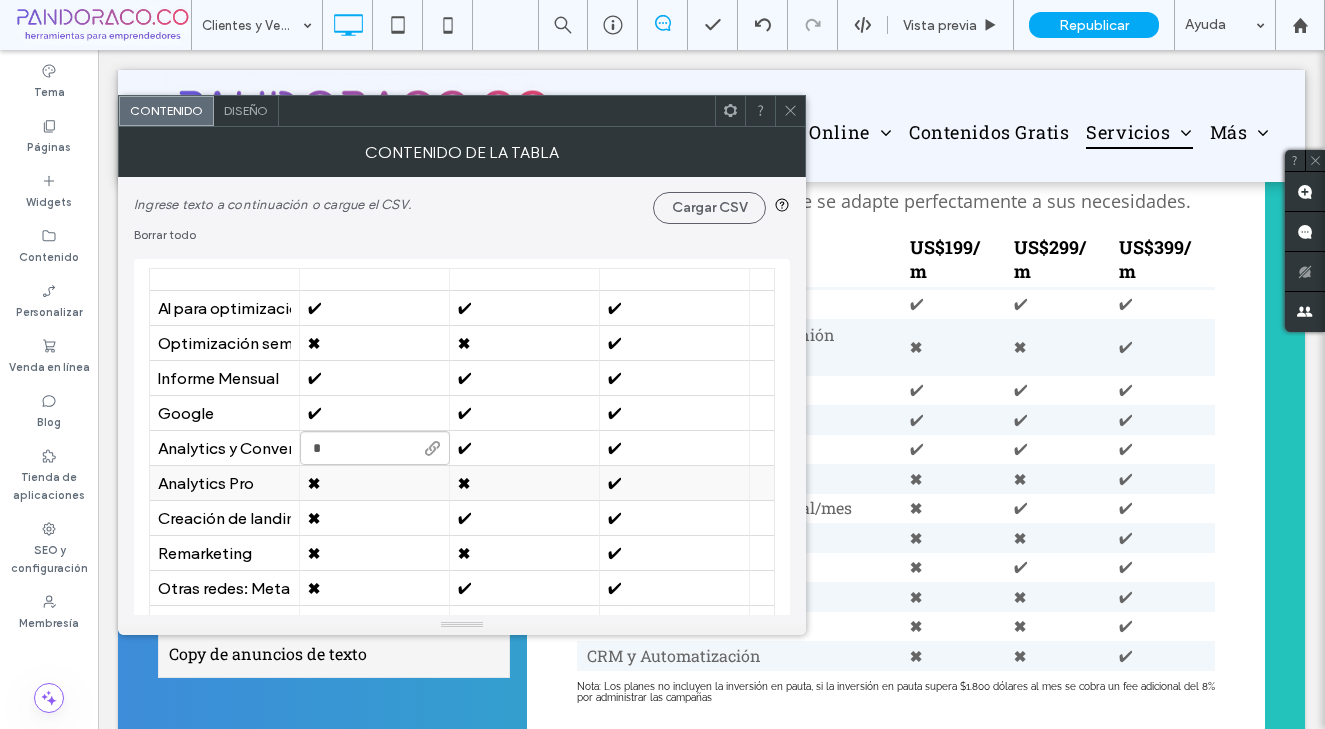 click on "✖" at bounding box center [524, 483] 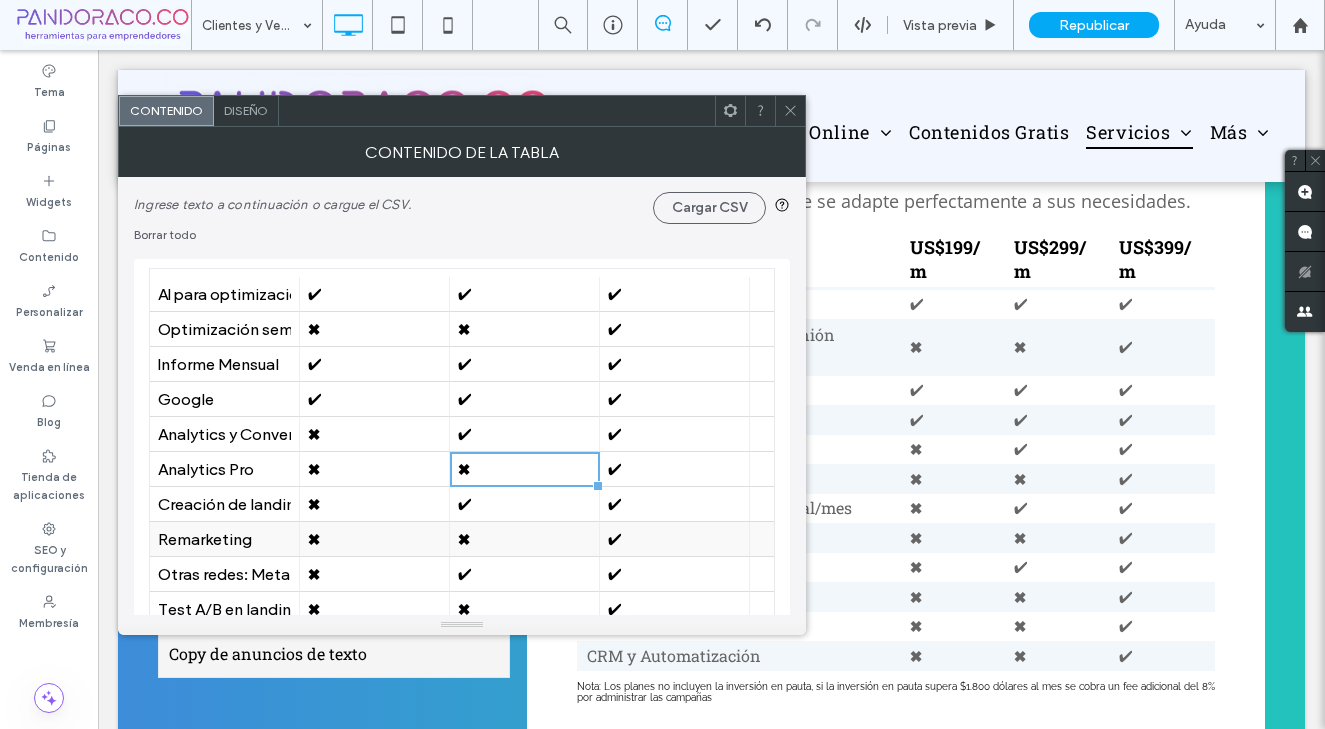scroll, scrollTop: 66, scrollLeft: 0, axis: vertical 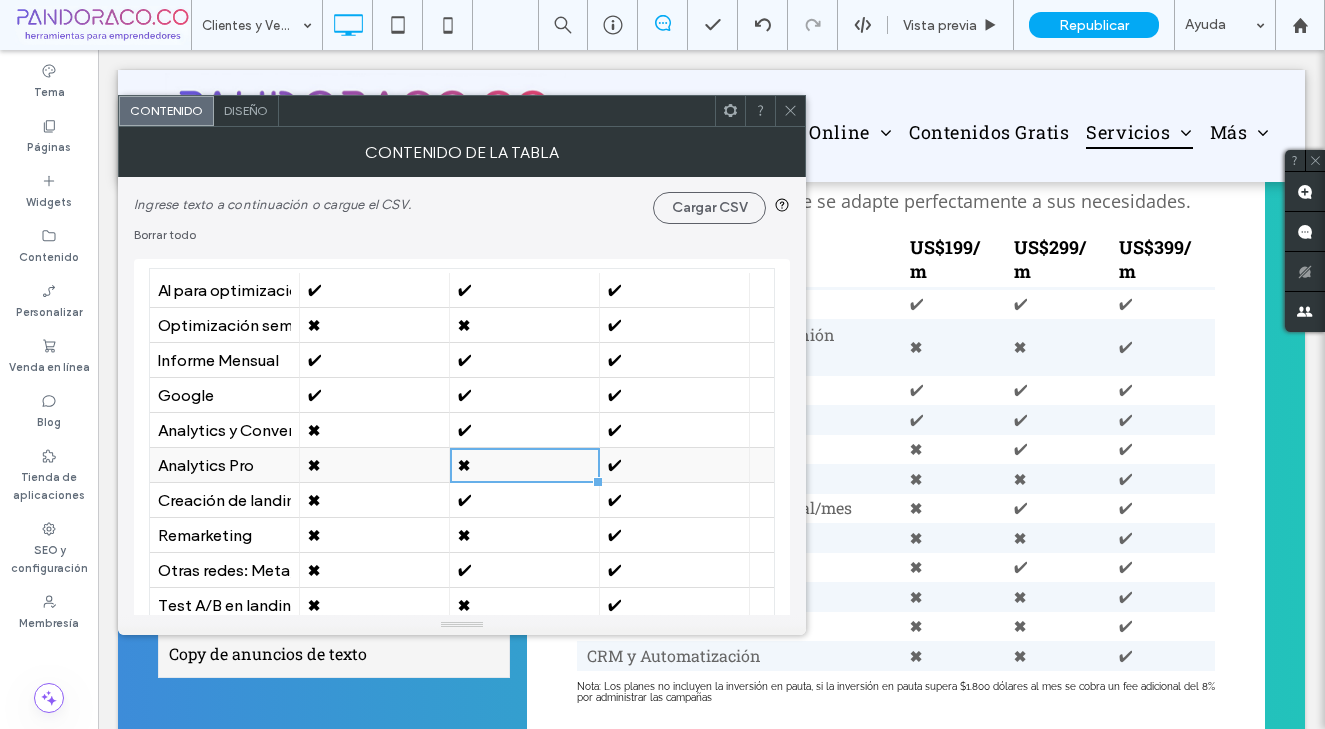 click on "Analytics Pro" at bounding box center [224, 465] 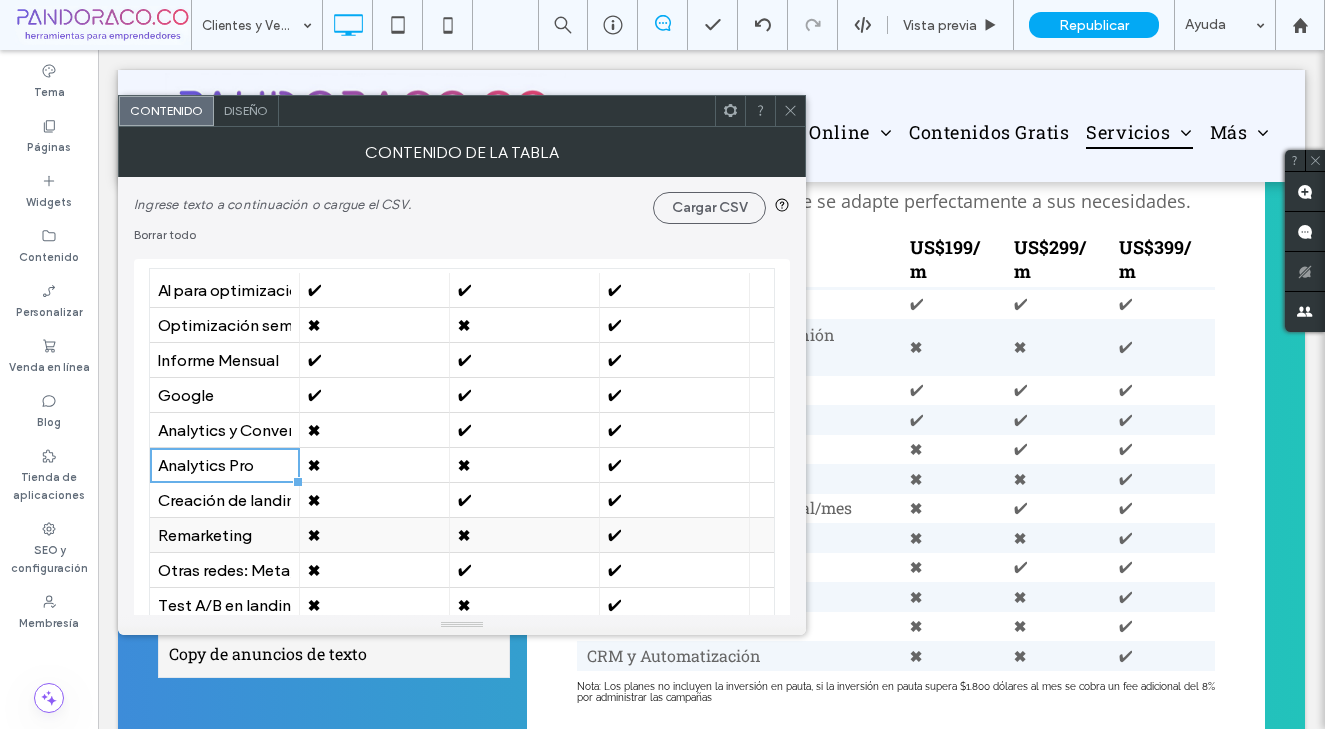 click on "✖" at bounding box center (375, 535) 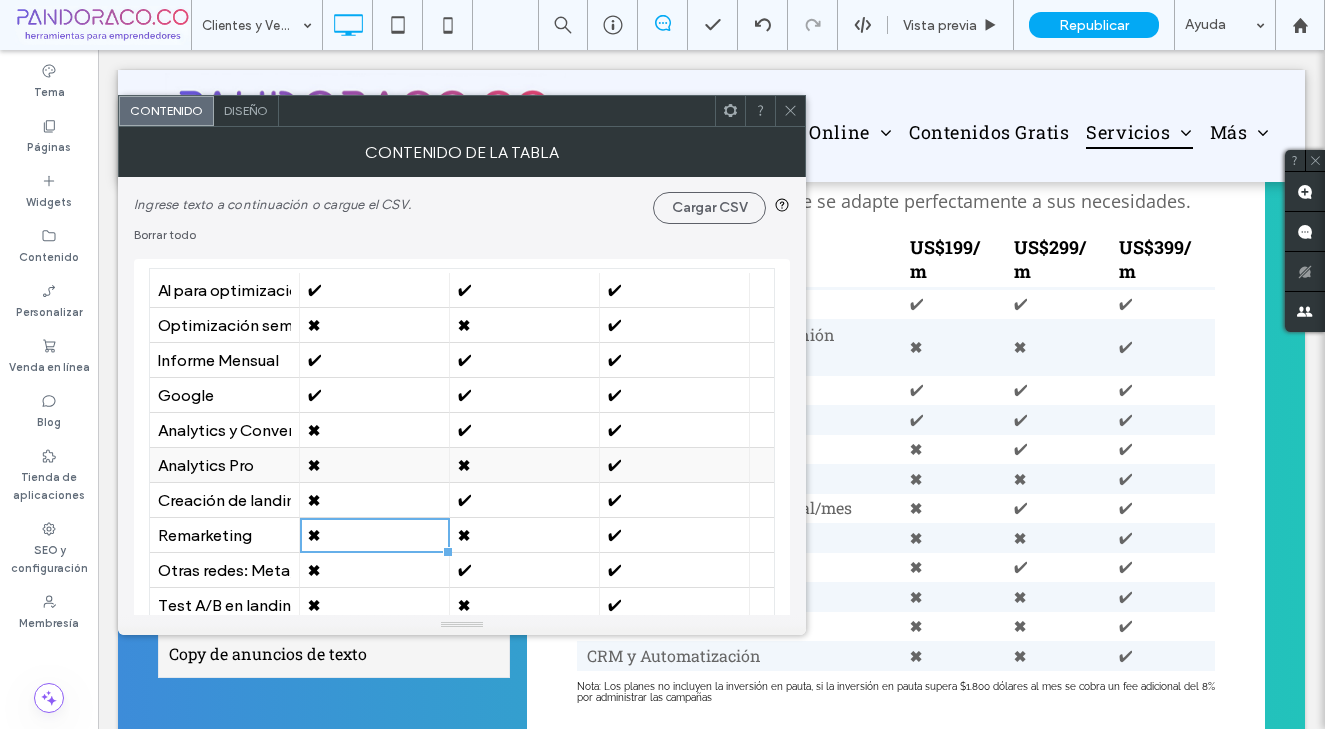 click on "Analytics Pro" at bounding box center (224, 465) 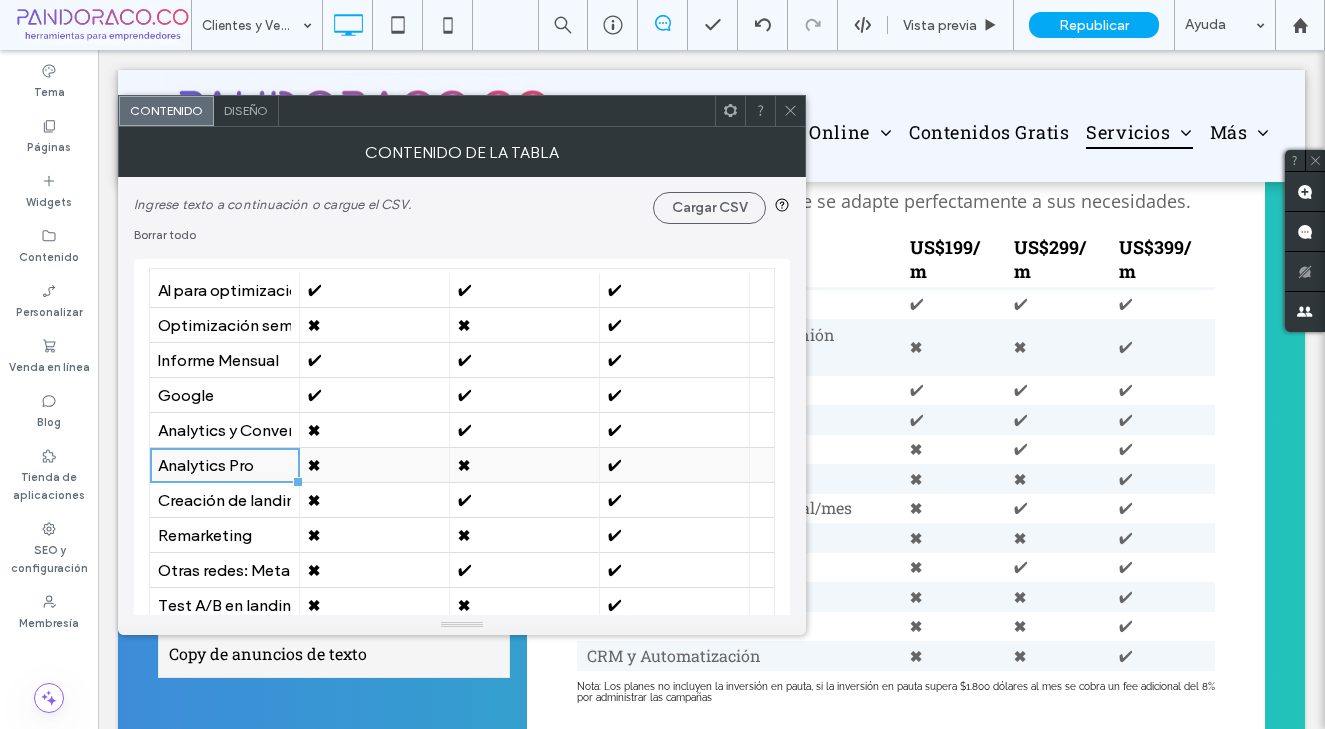 click on "Analytics Pro" at bounding box center [224, 465] 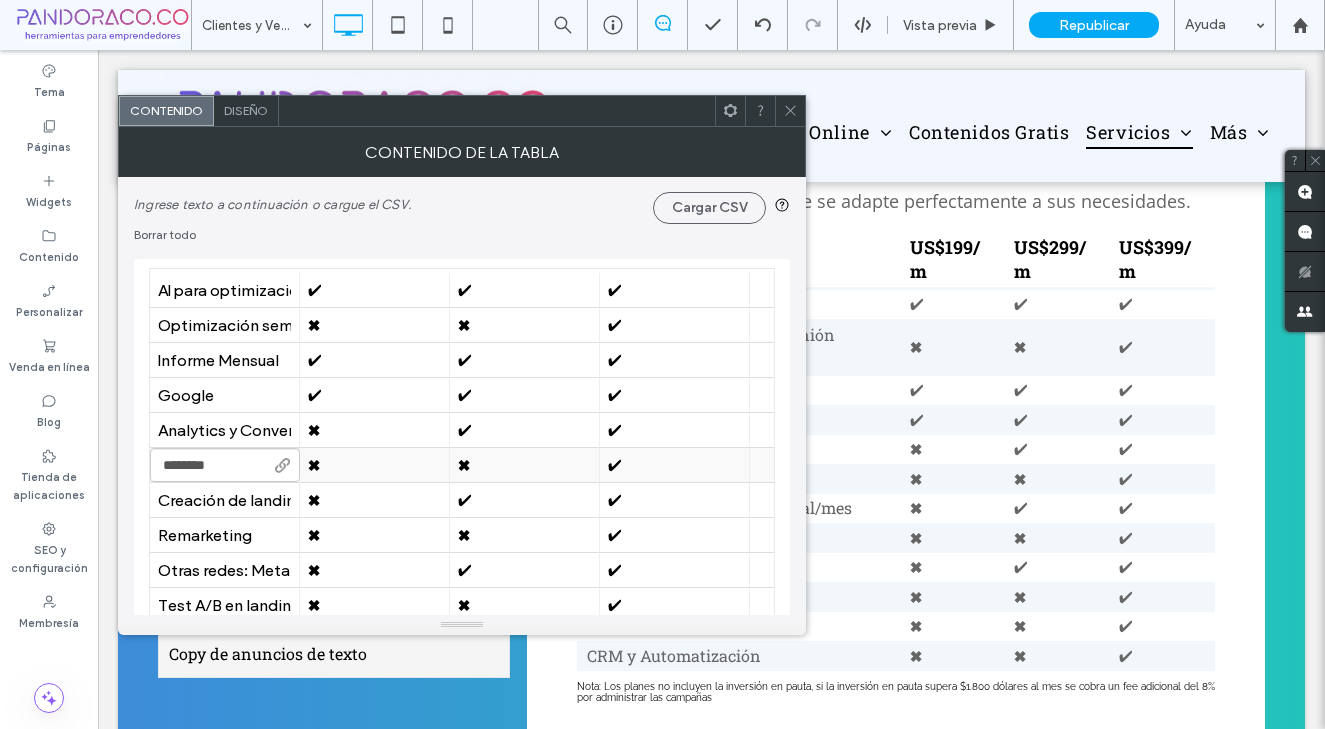 type on "*********" 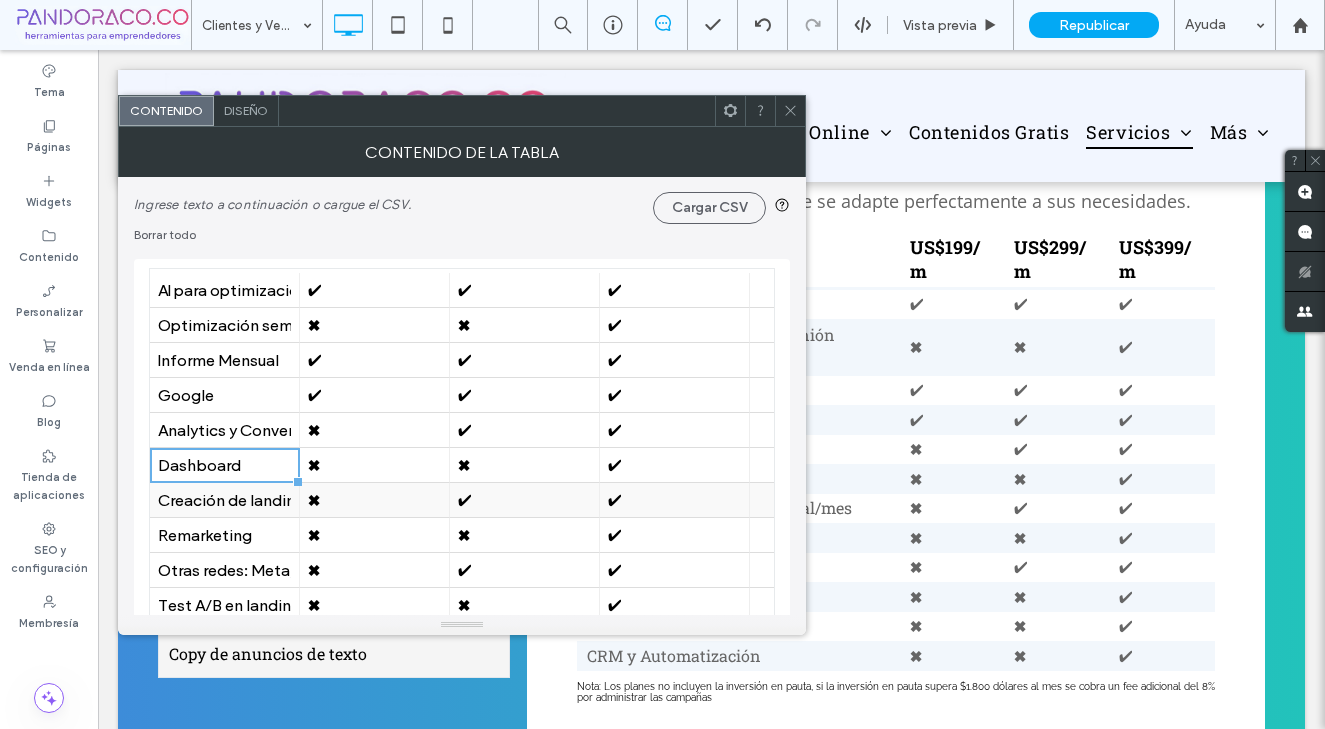 click on "✔" at bounding box center (524, 500) 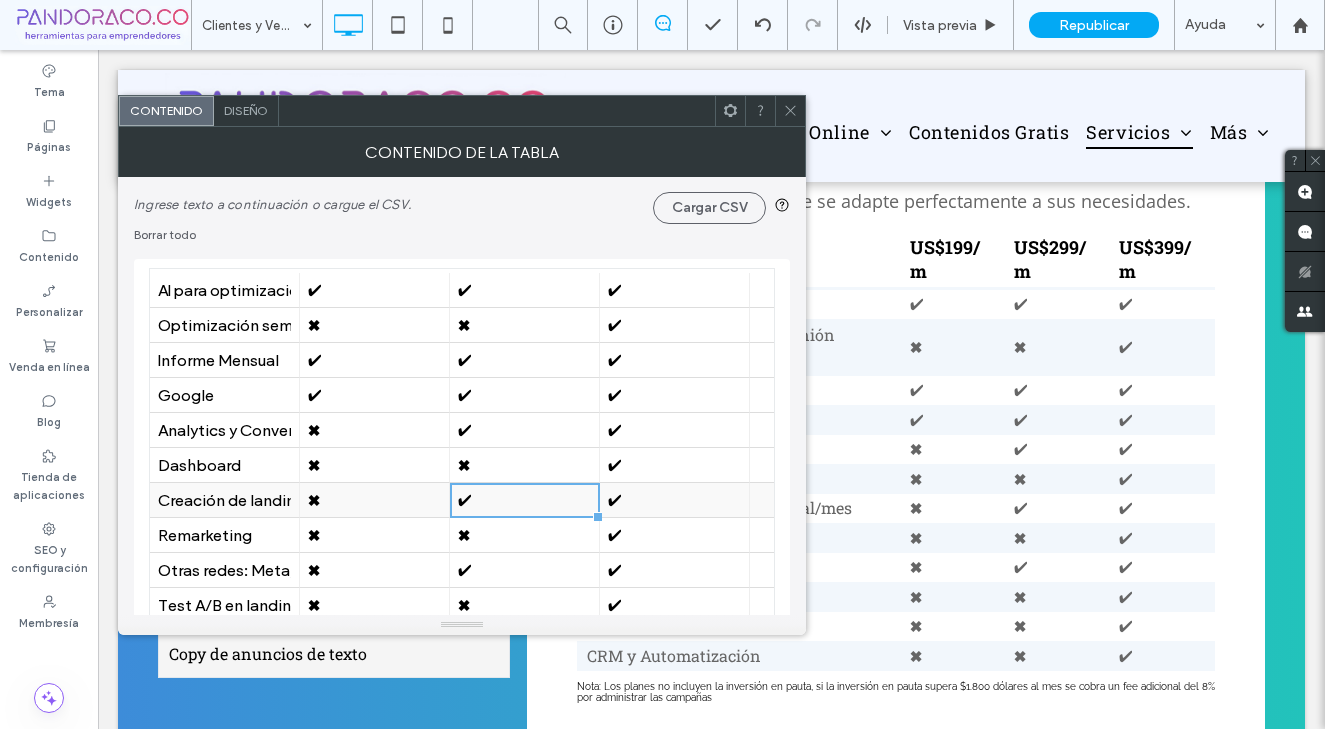click on "✔" at bounding box center (524, 500) 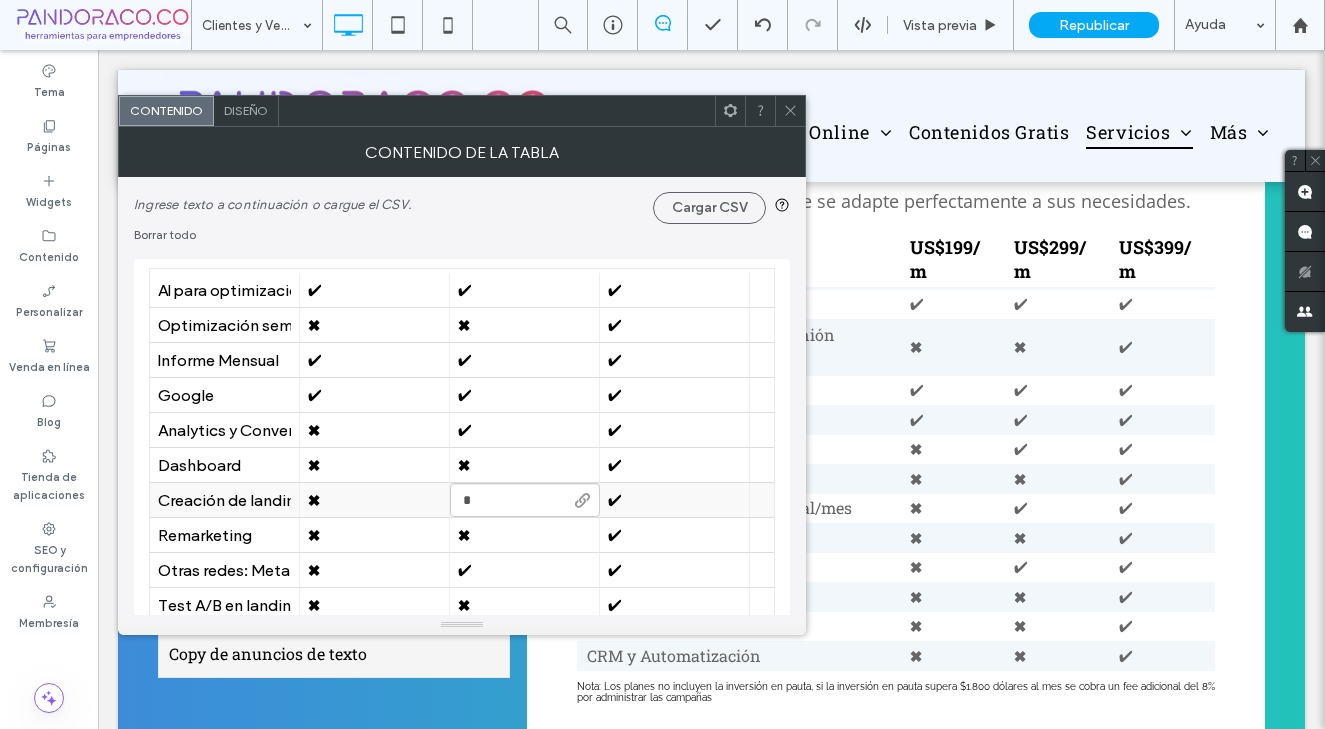 type on "*" 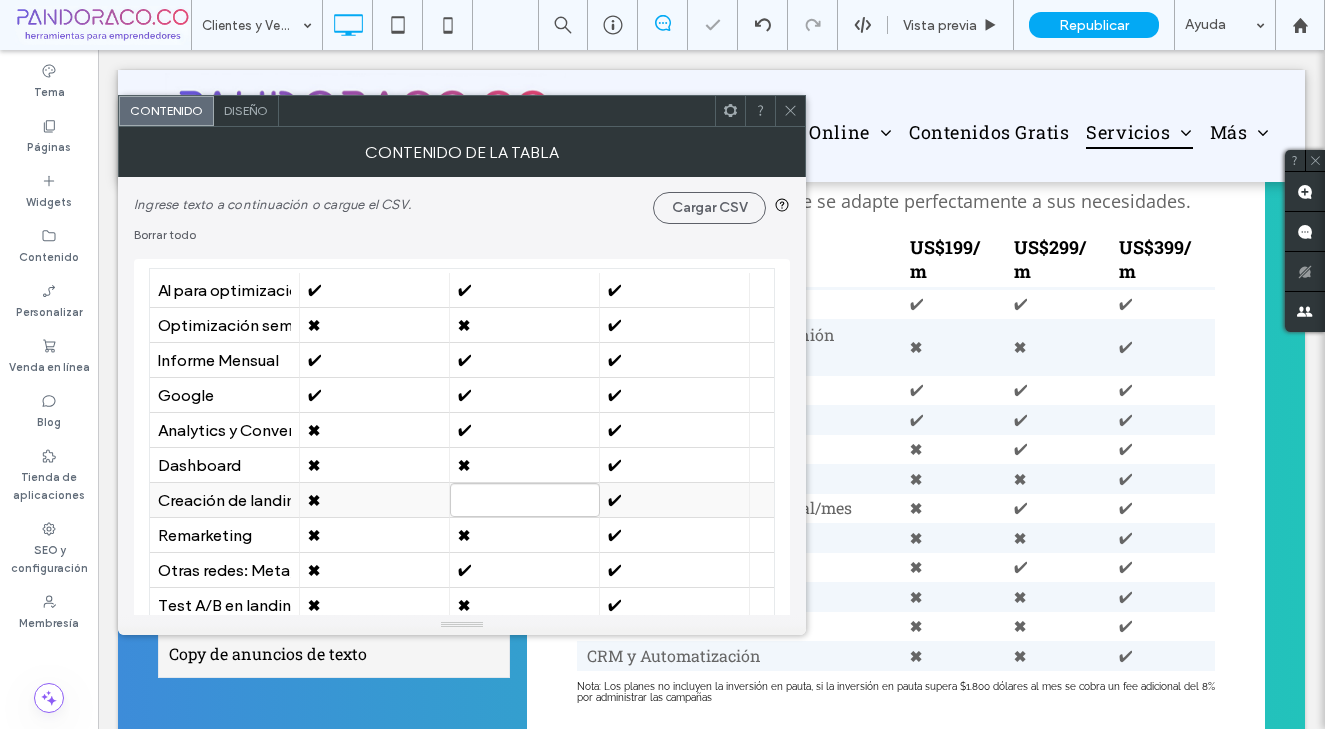 type on "*" 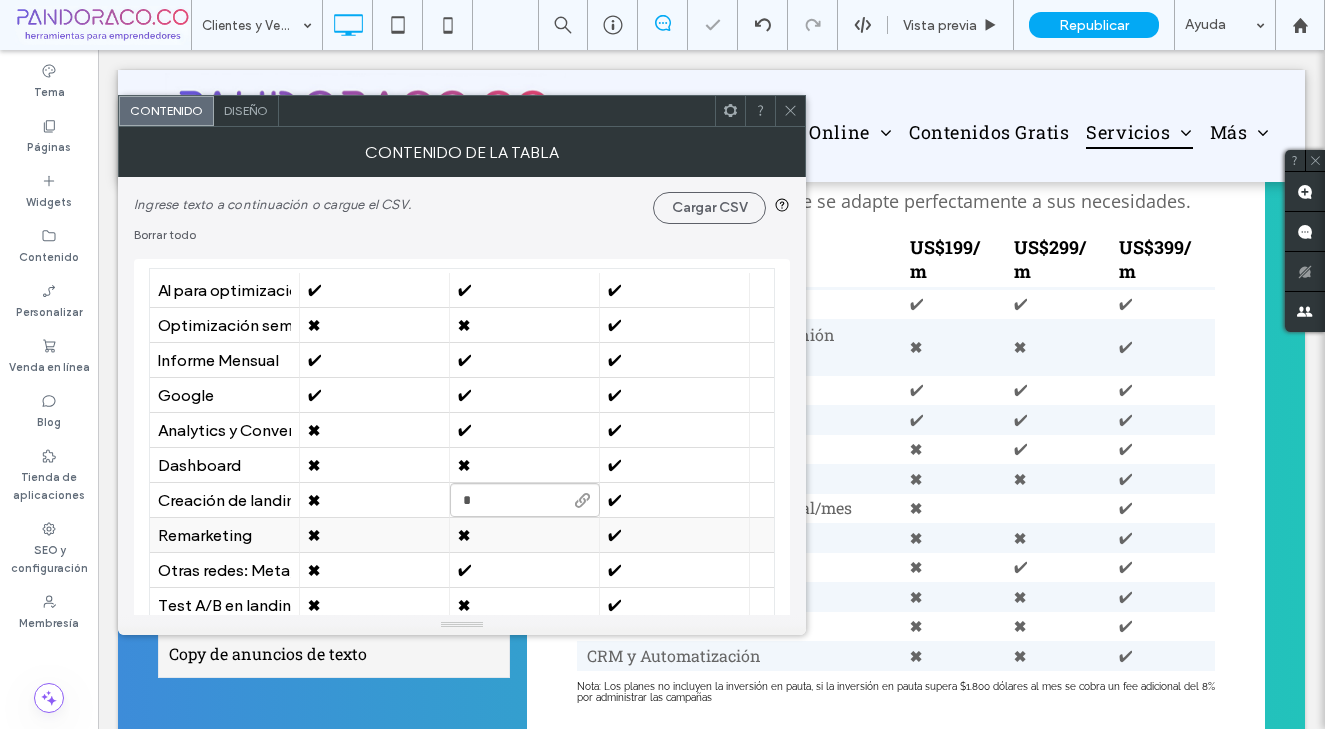 click on "✖" at bounding box center [524, 535] 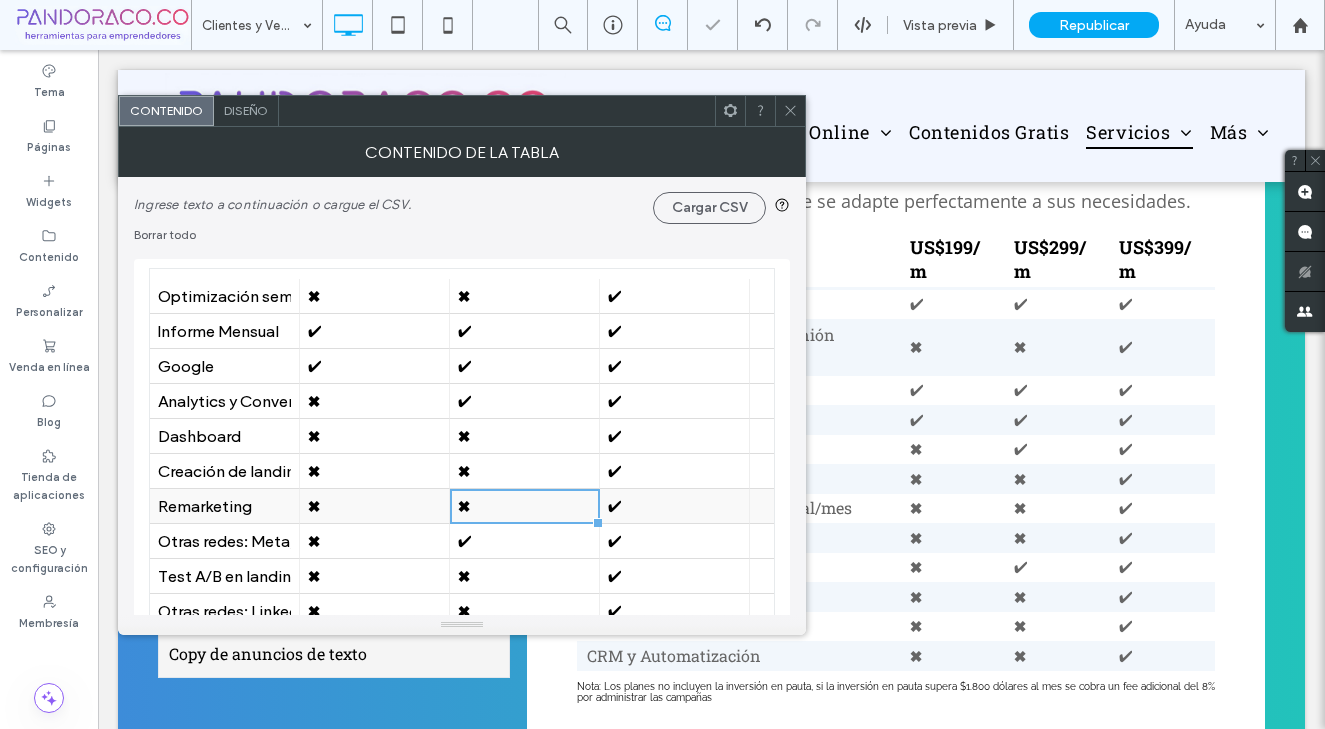scroll, scrollTop: 117, scrollLeft: 0, axis: vertical 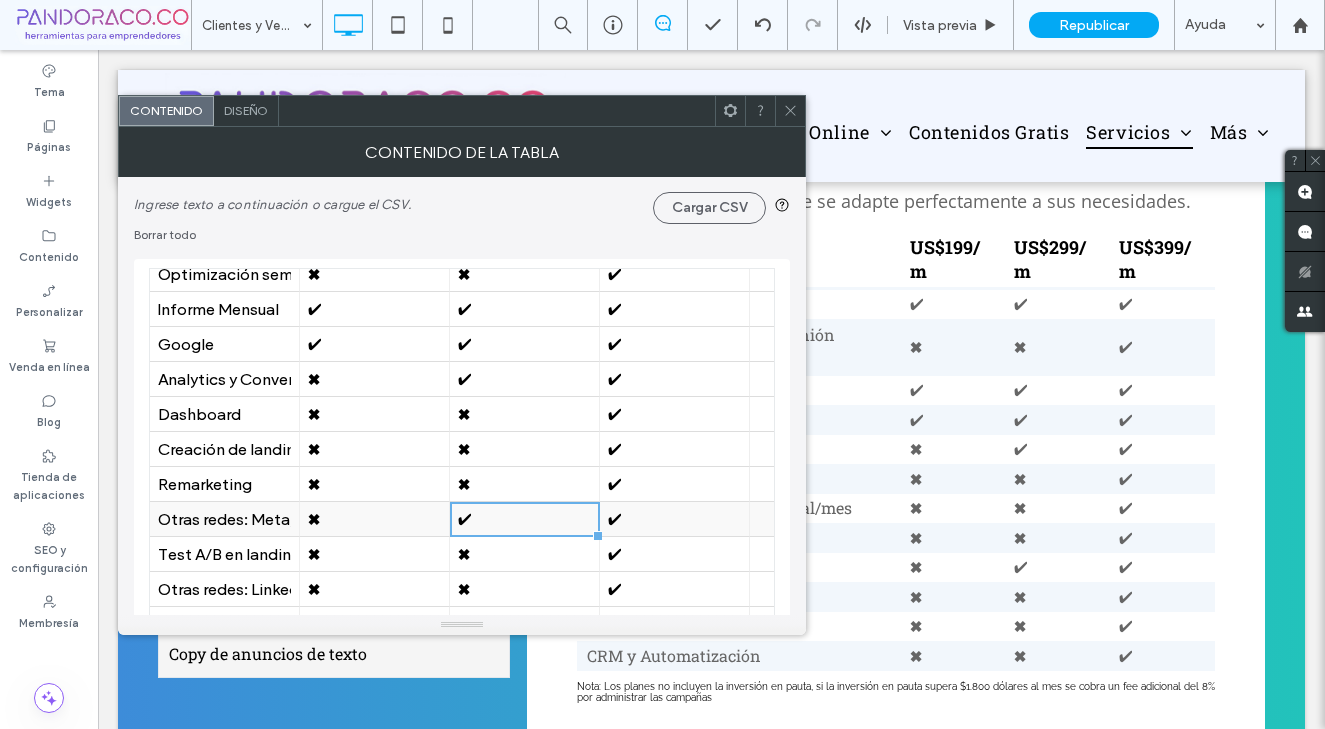 click on "✔" at bounding box center (524, 519) 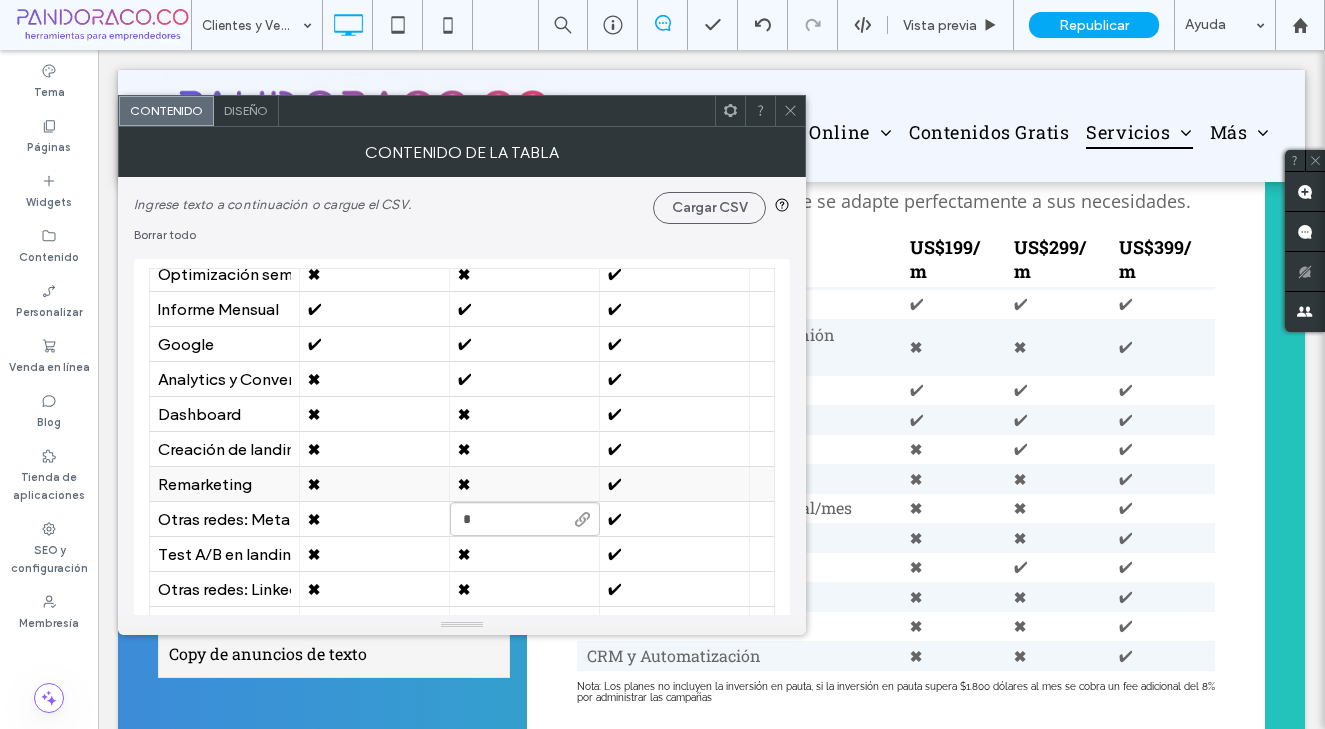 click on "✖" at bounding box center (524, 484) 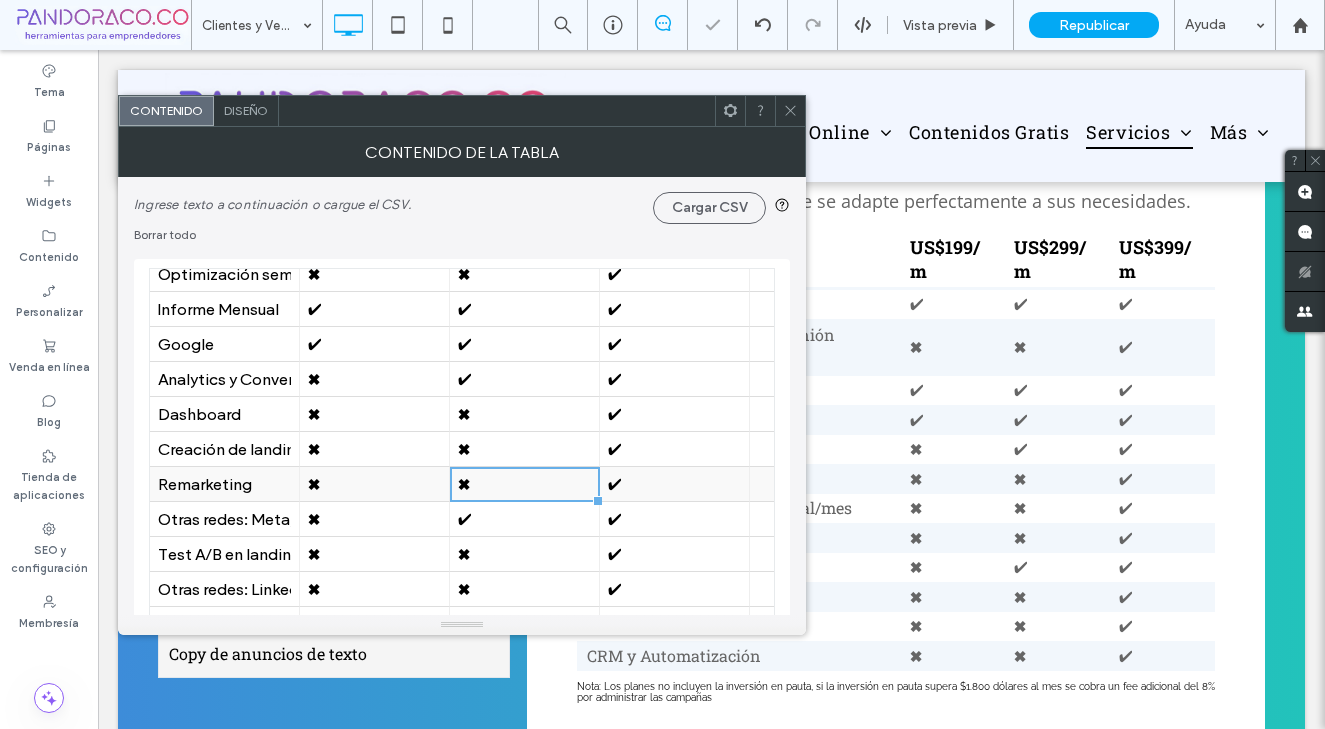 click on "✖" at bounding box center [524, 484] 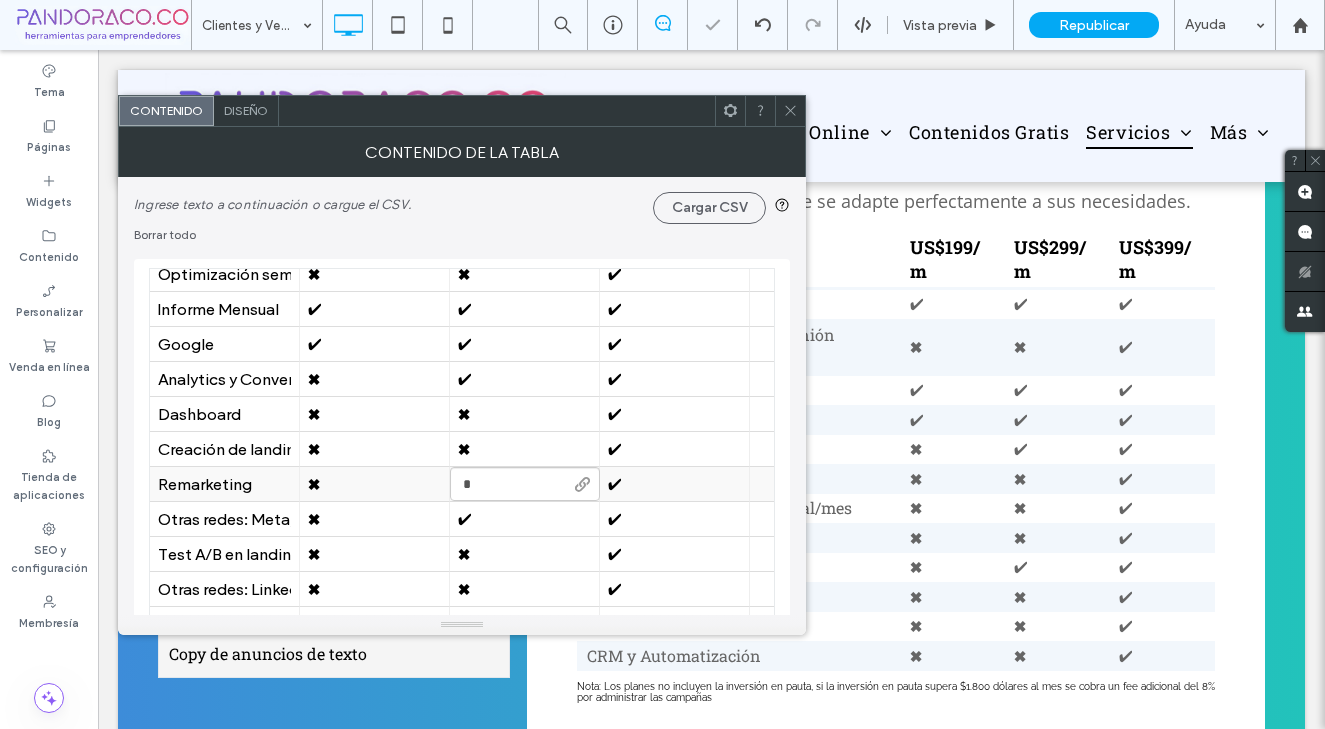 type on "*" 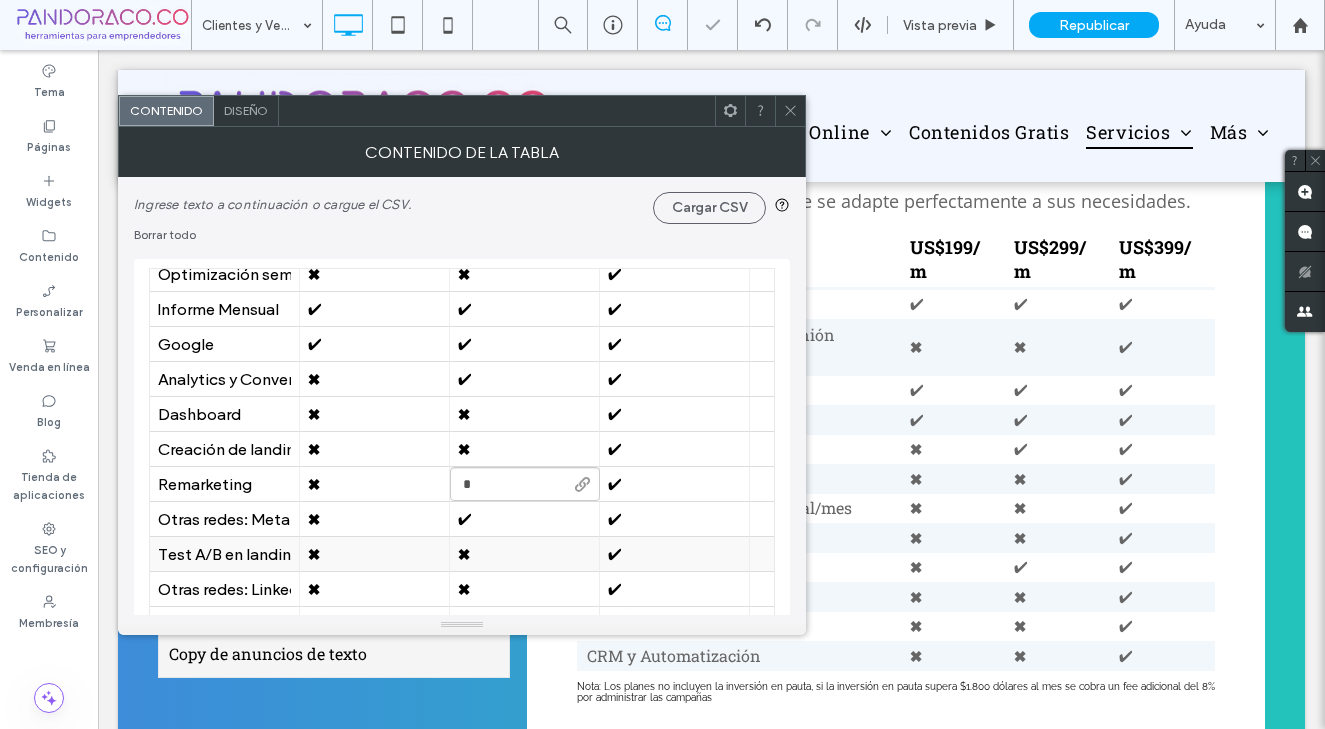 click on "✖" at bounding box center [524, 554] 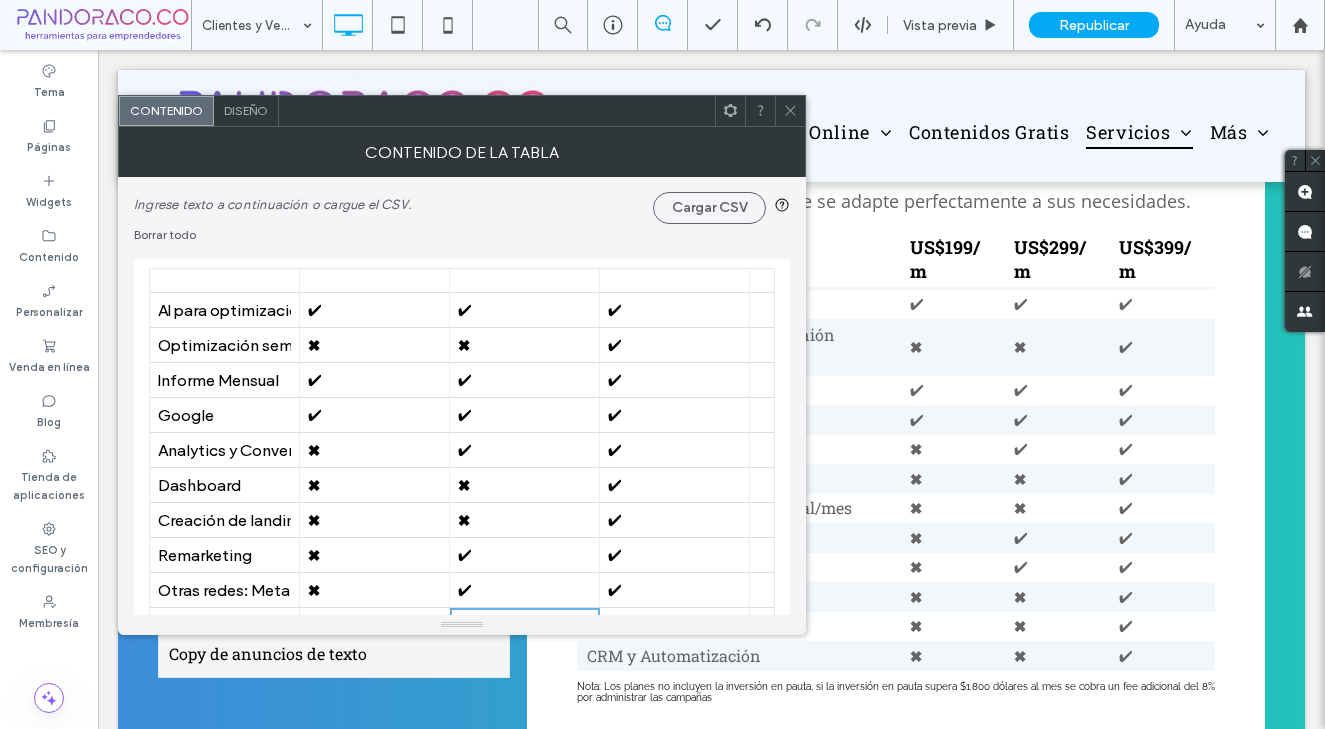 scroll, scrollTop: 0, scrollLeft: 0, axis: both 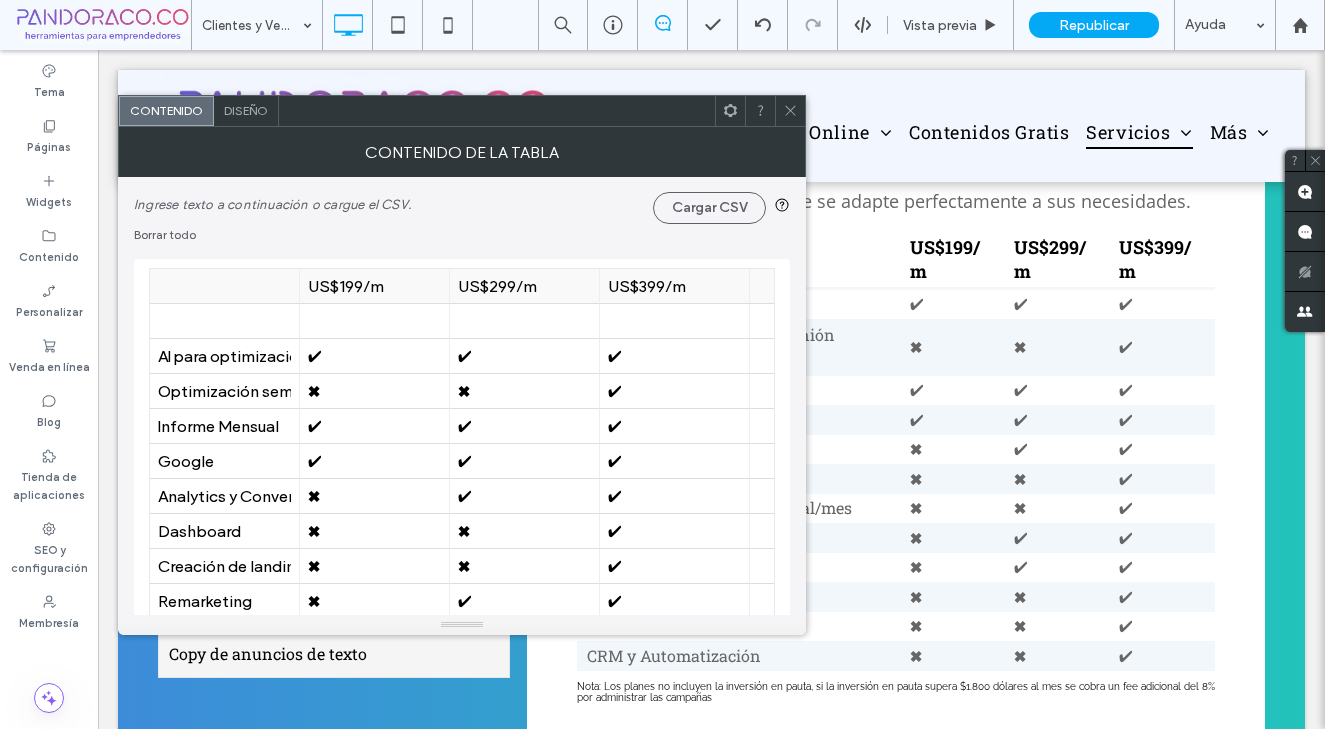 click on "US$399/m" at bounding box center [674, 286] 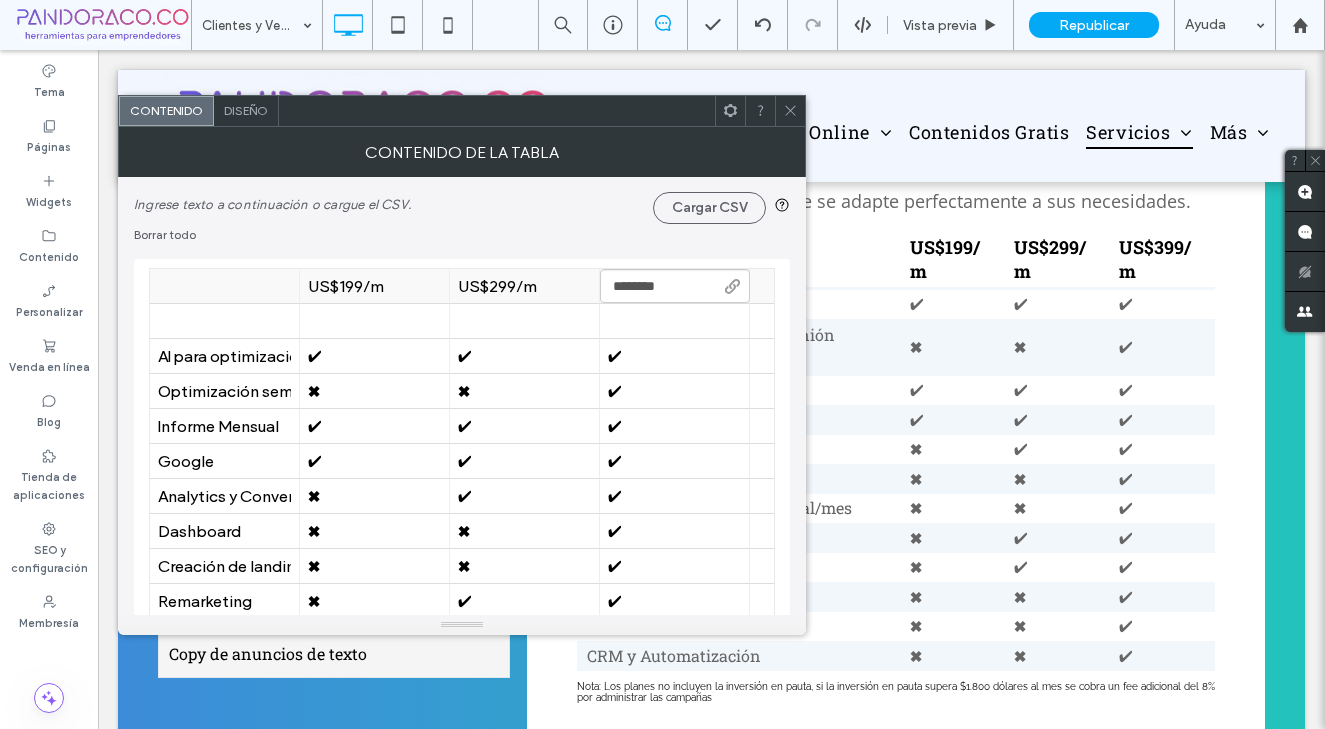 click on "********" at bounding box center (675, 286) 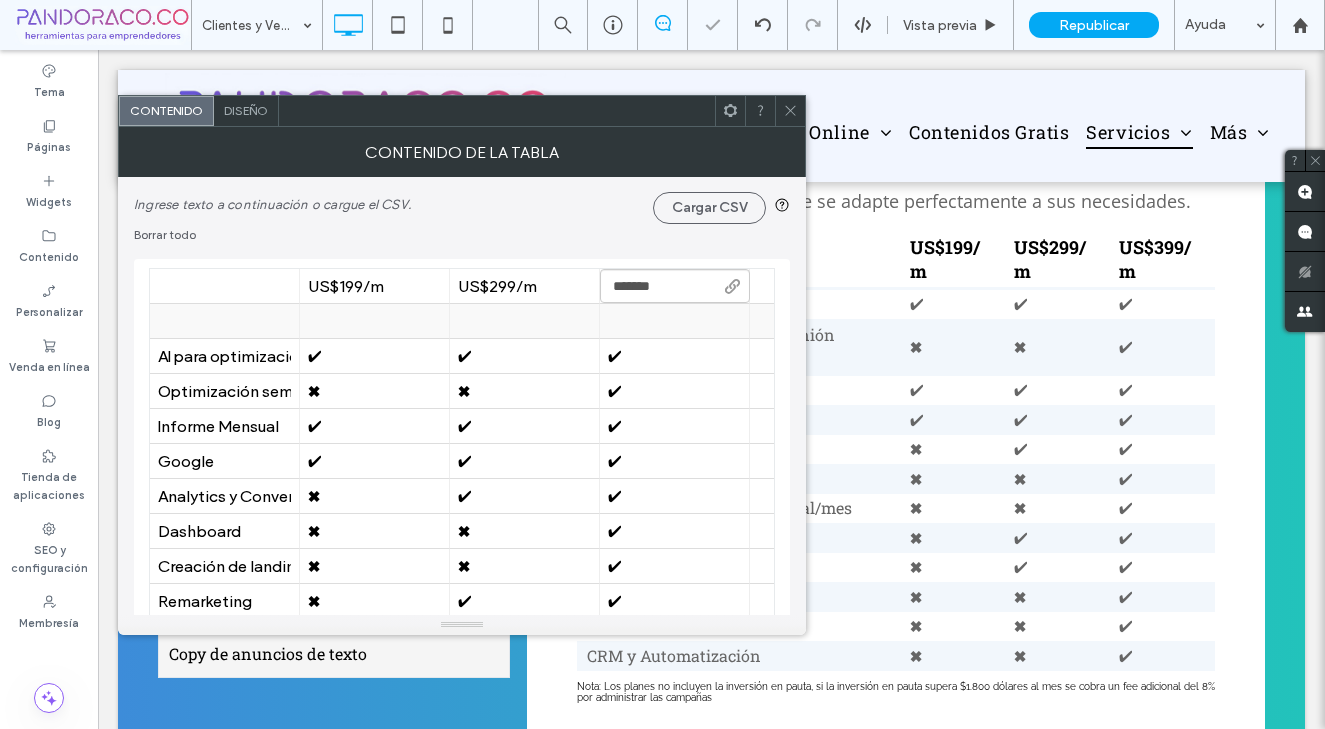 type on "********" 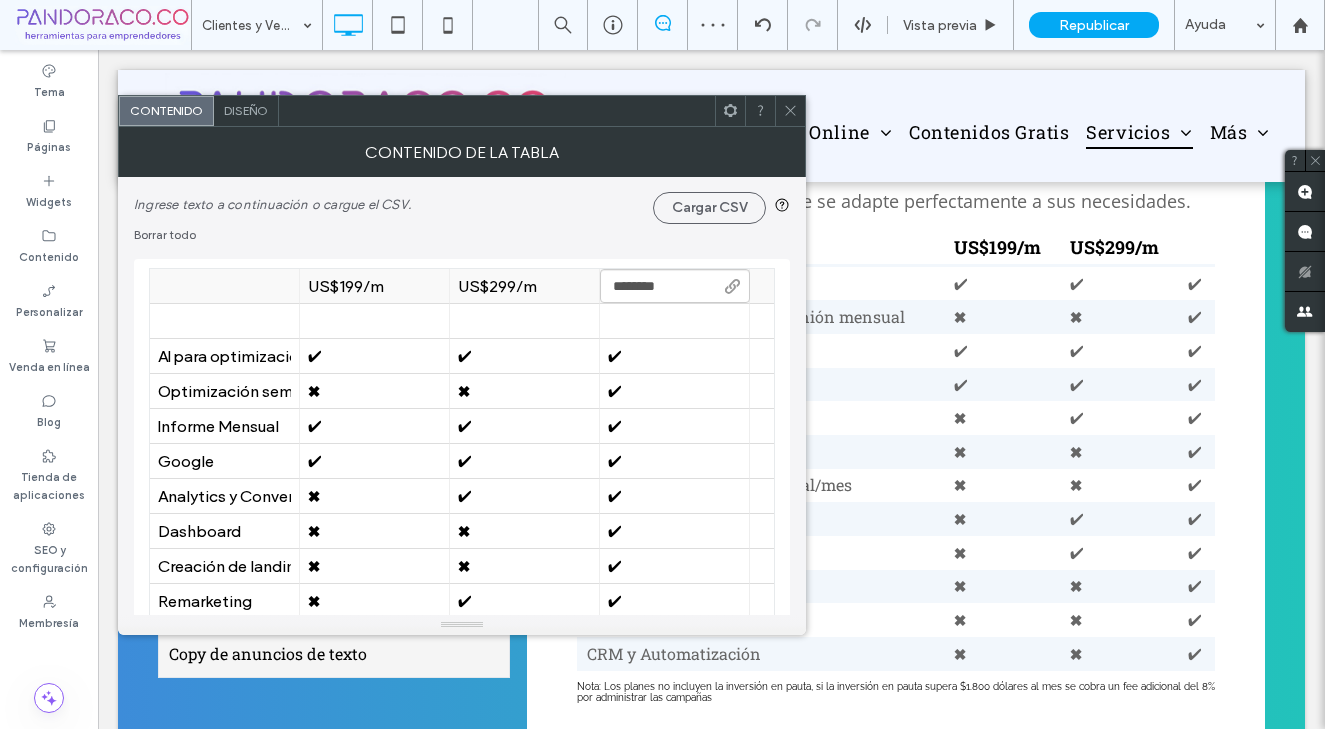 click on "US$299/m" at bounding box center (524, 286) 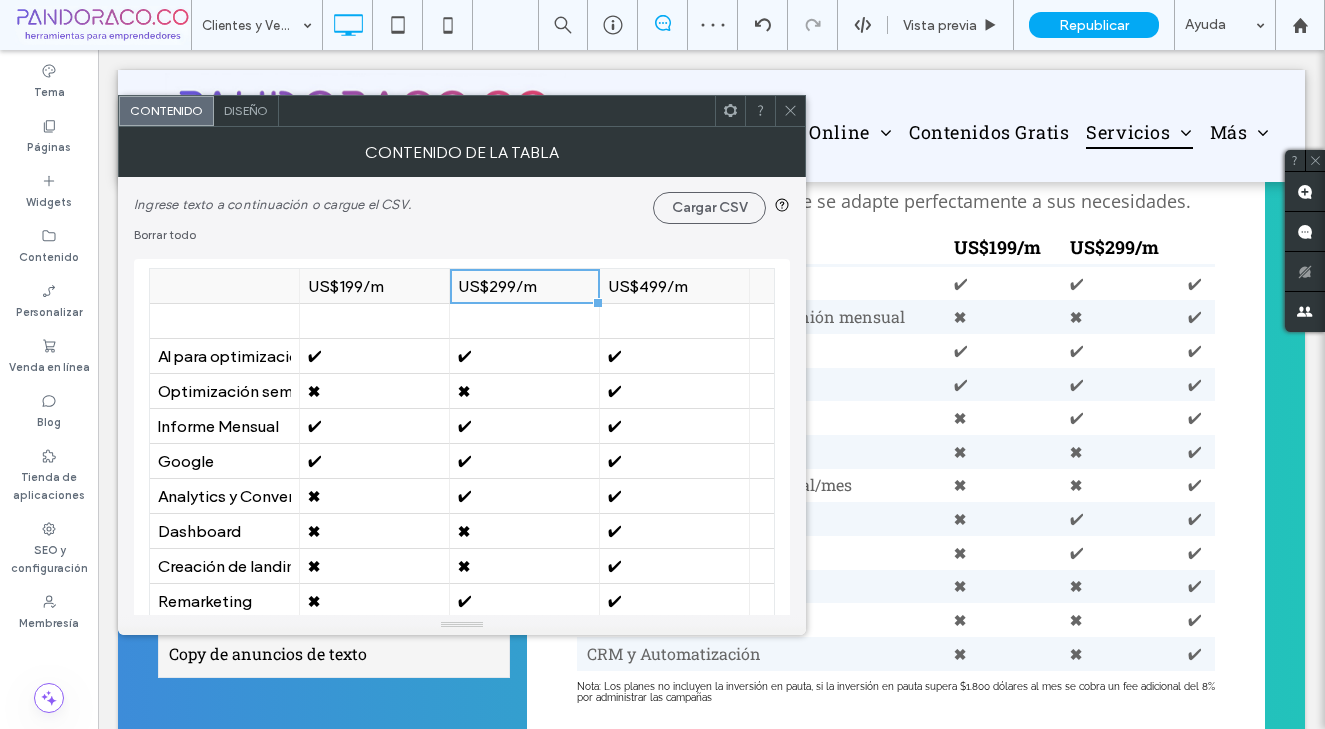 click on "US$299/m" at bounding box center [524, 286] 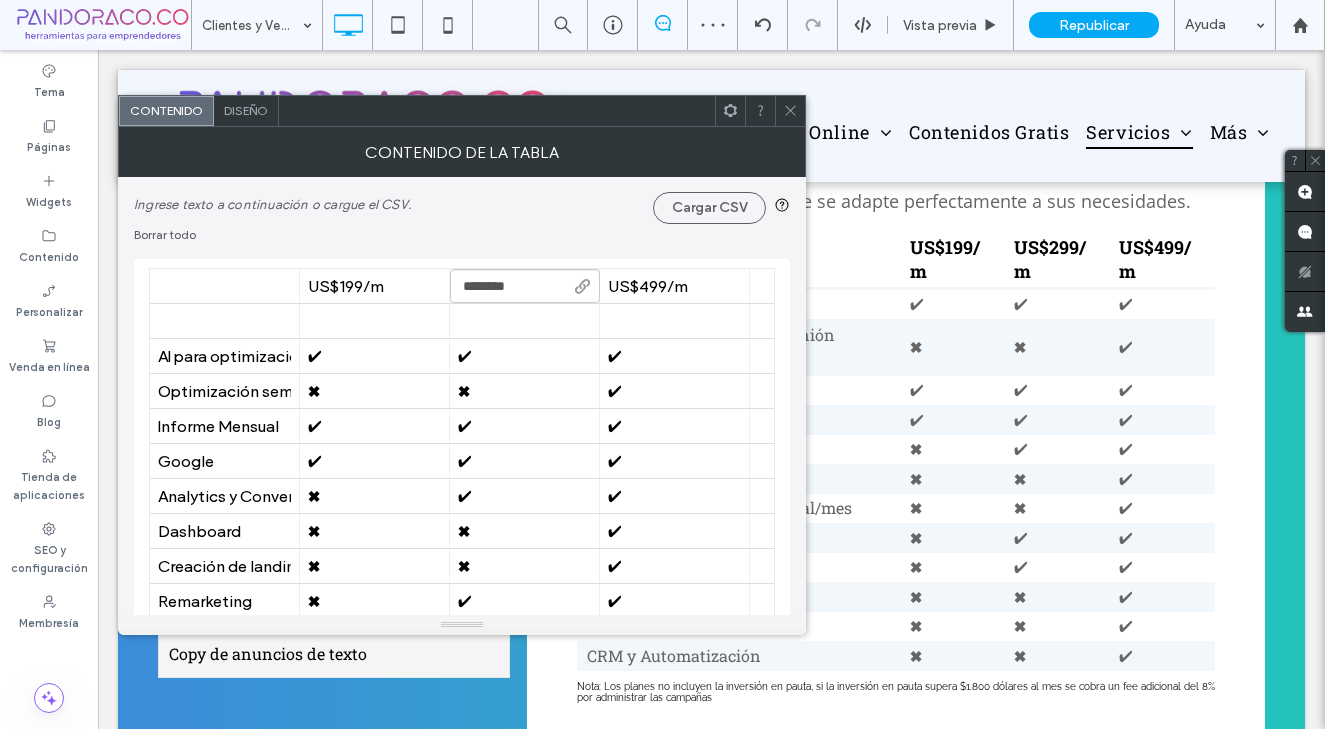 click on "********" at bounding box center [525, 286] 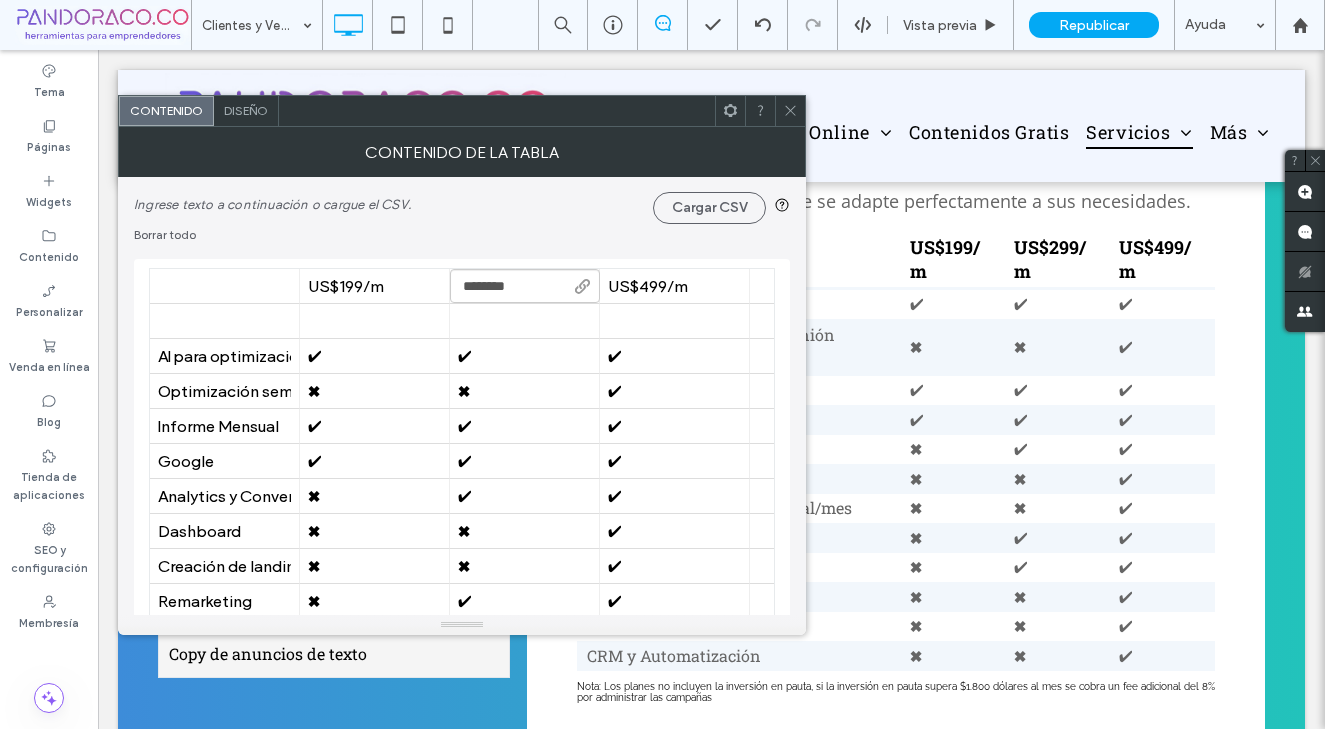click 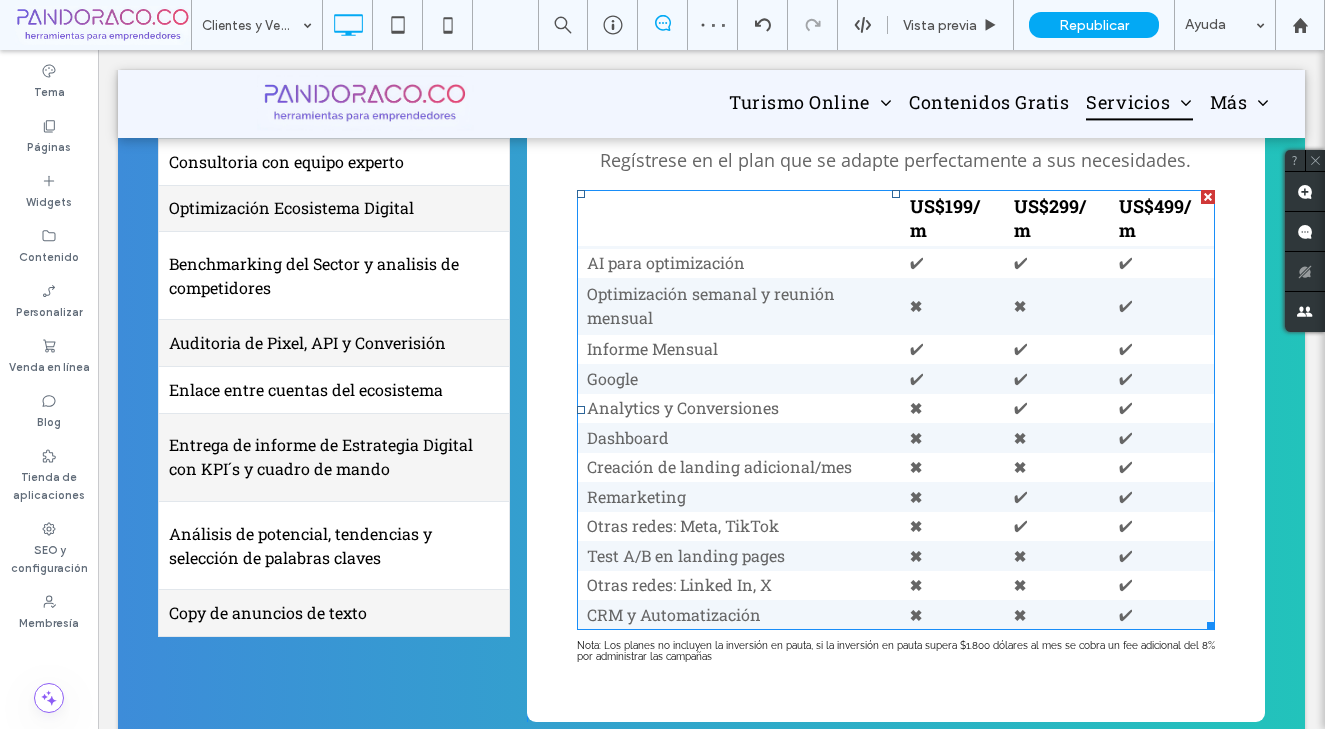 scroll, scrollTop: 434, scrollLeft: 0, axis: vertical 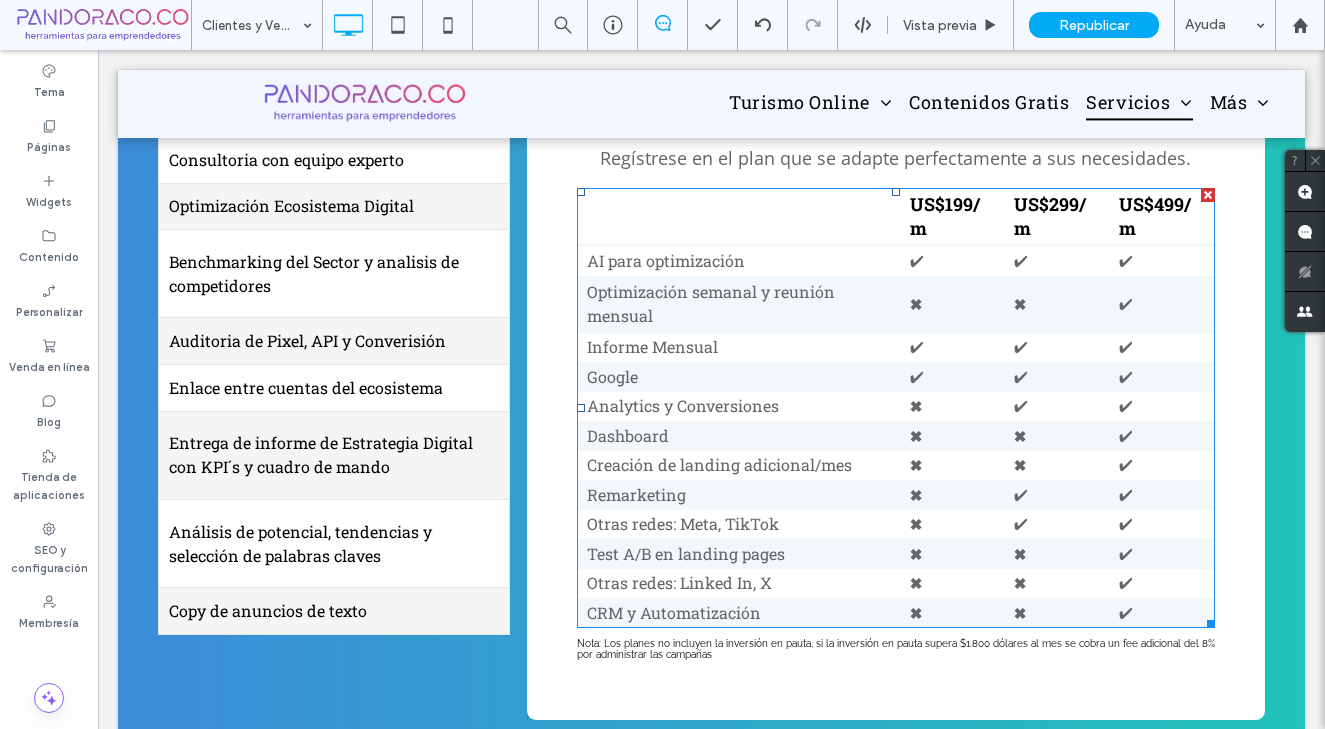 click on "CRM y Automatización" at bounding box center (738, 613) 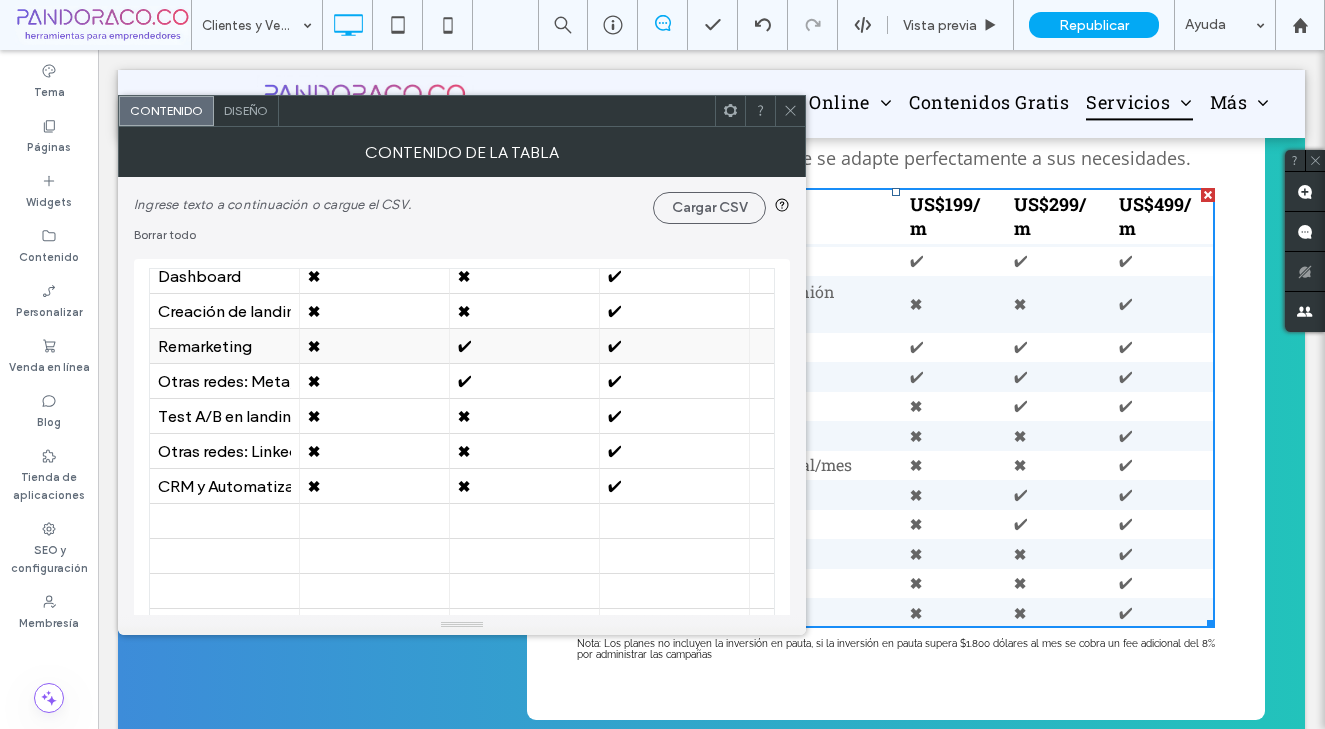 scroll, scrollTop: 263, scrollLeft: 0, axis: vertical 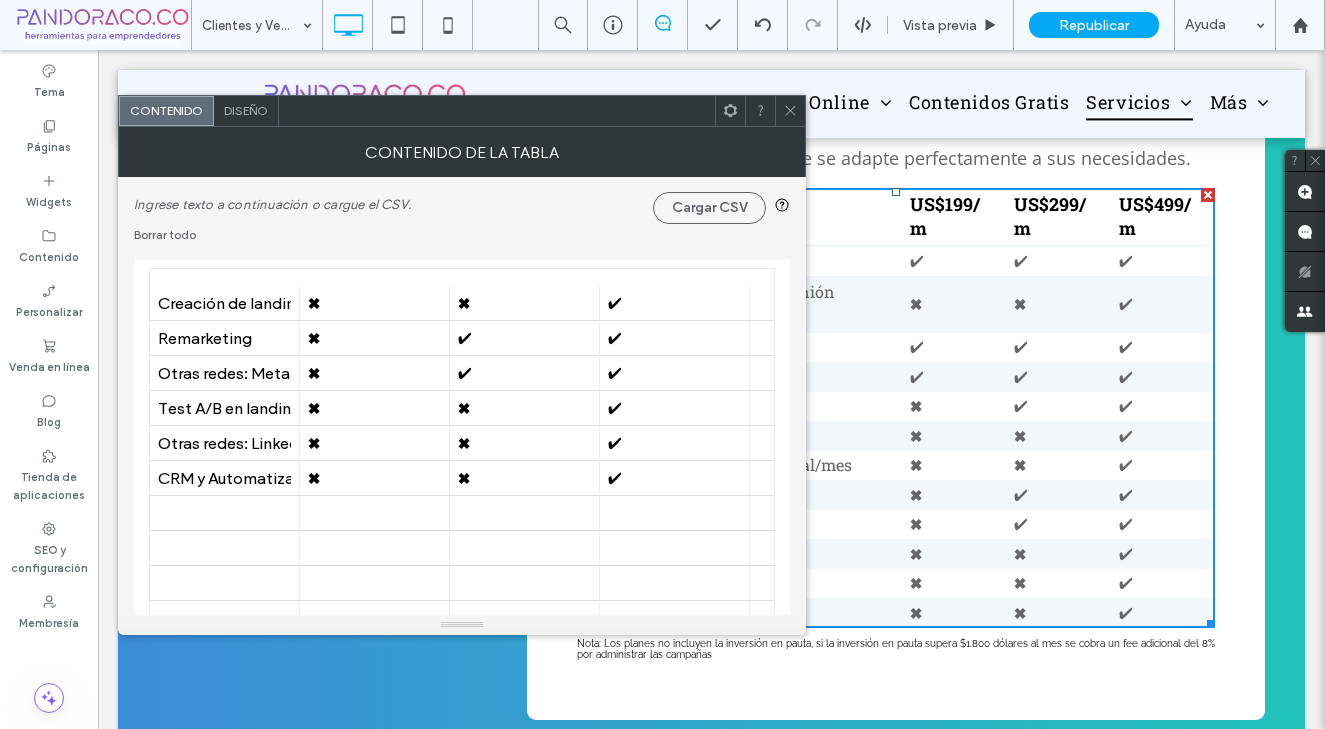 click on "CRM y Automatización" at bounding box center [224, 478] 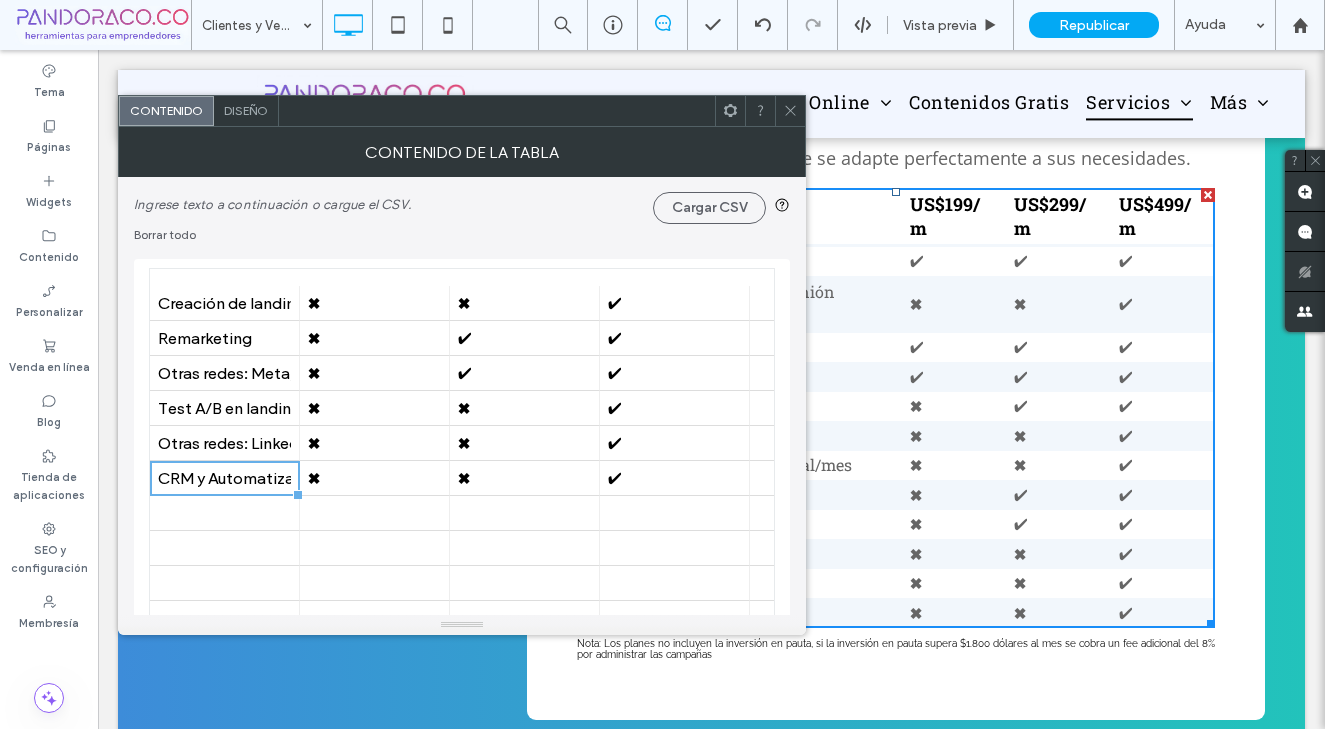 click on "CRM y Automatización" at bounding box center (224, 478) 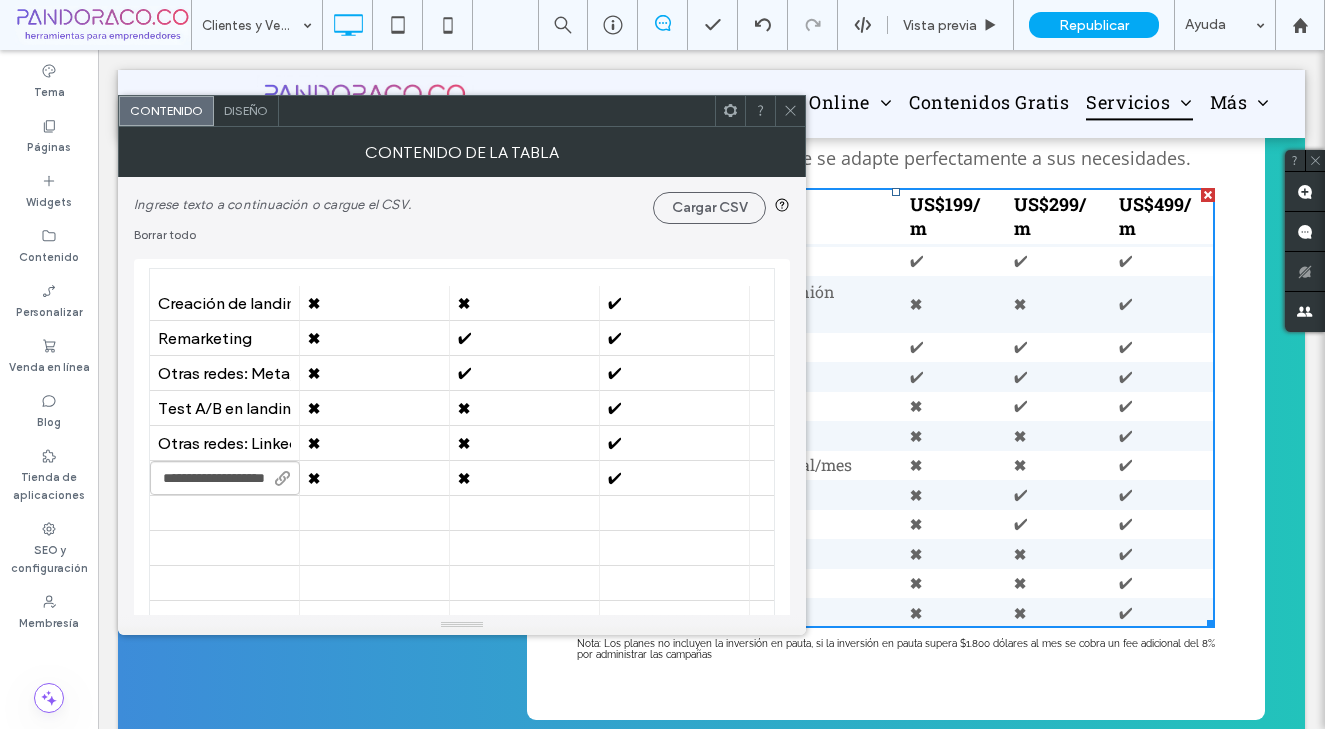scroll, scrollTop: 0, scrollLeft: 6, axis: horizontal 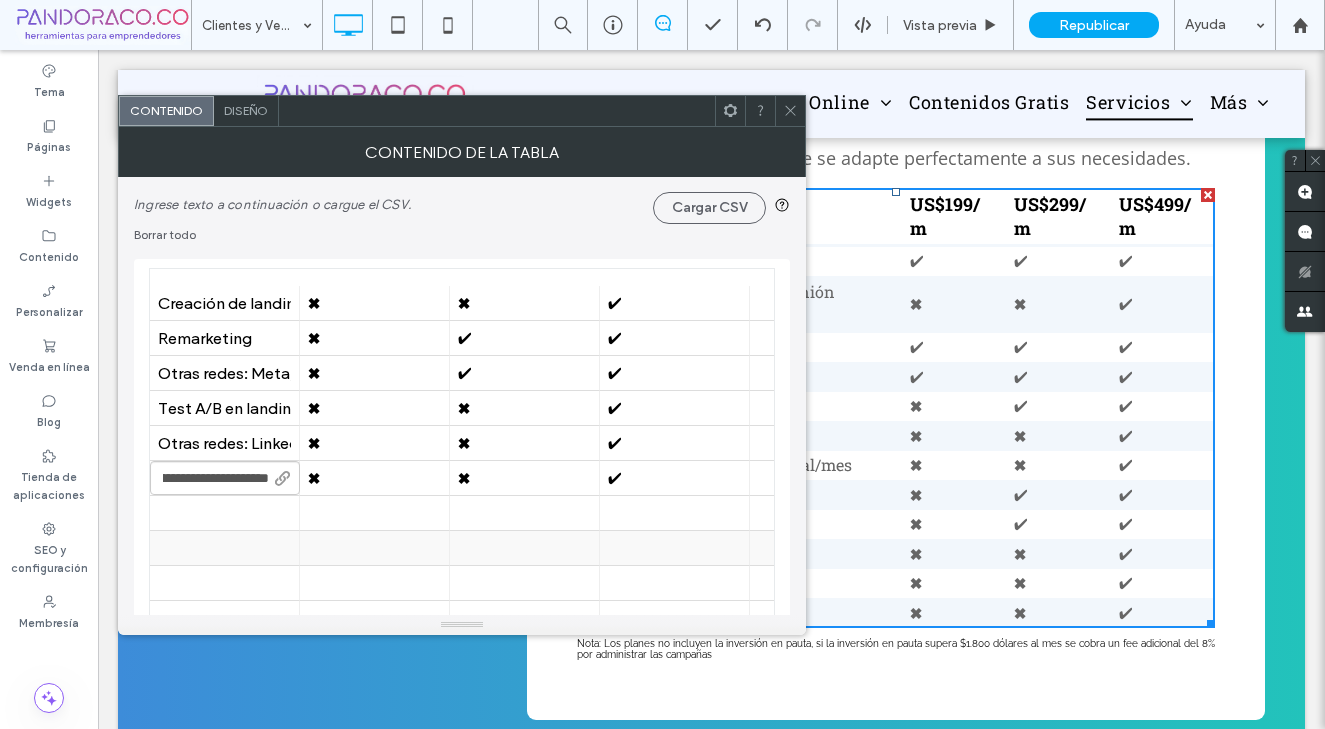 type on "**********" 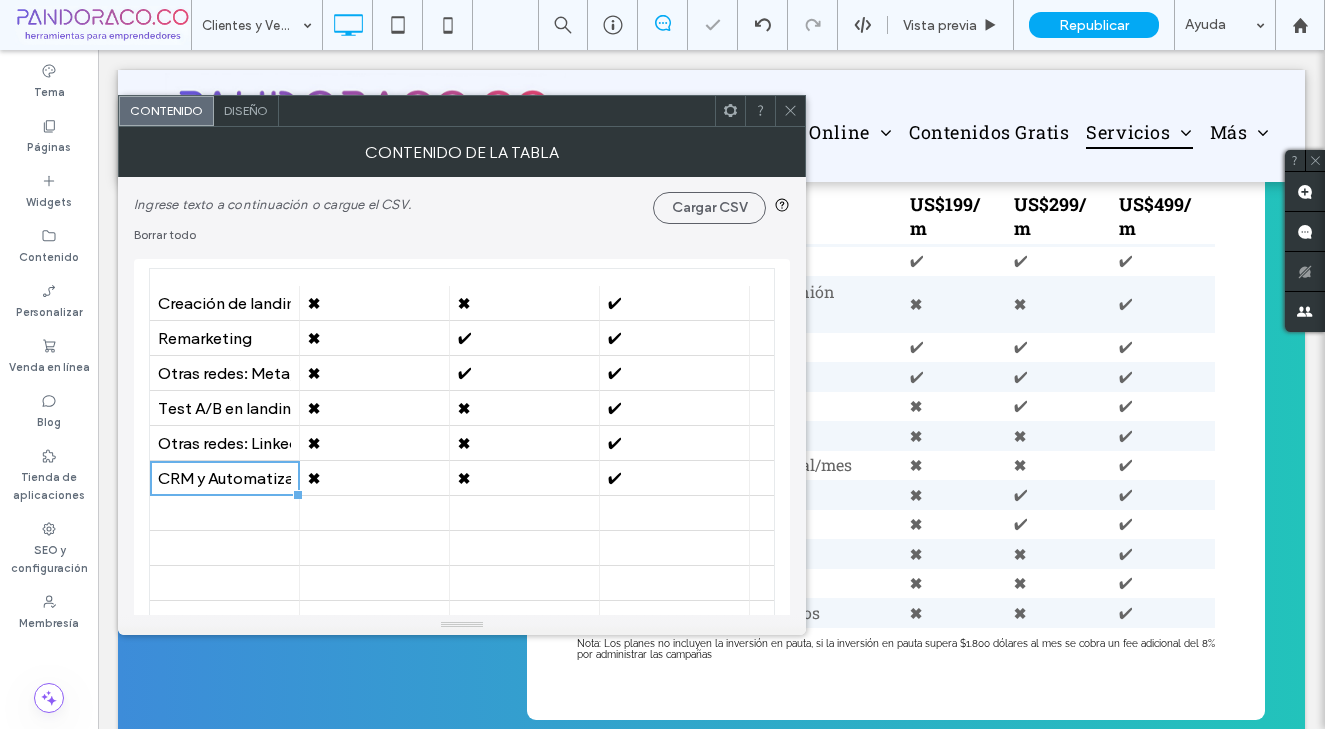 click 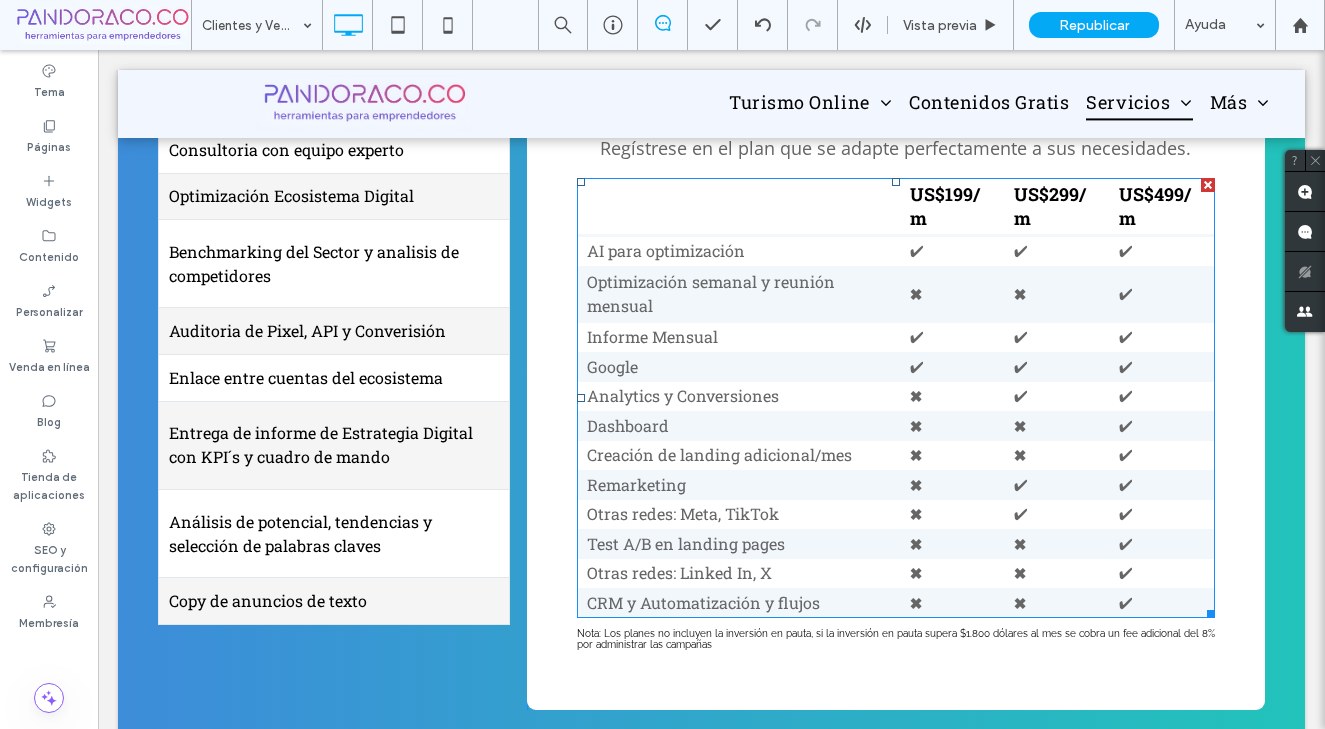 scroll, scrollTop: 447, scrollLeft: 0, axis: vertical 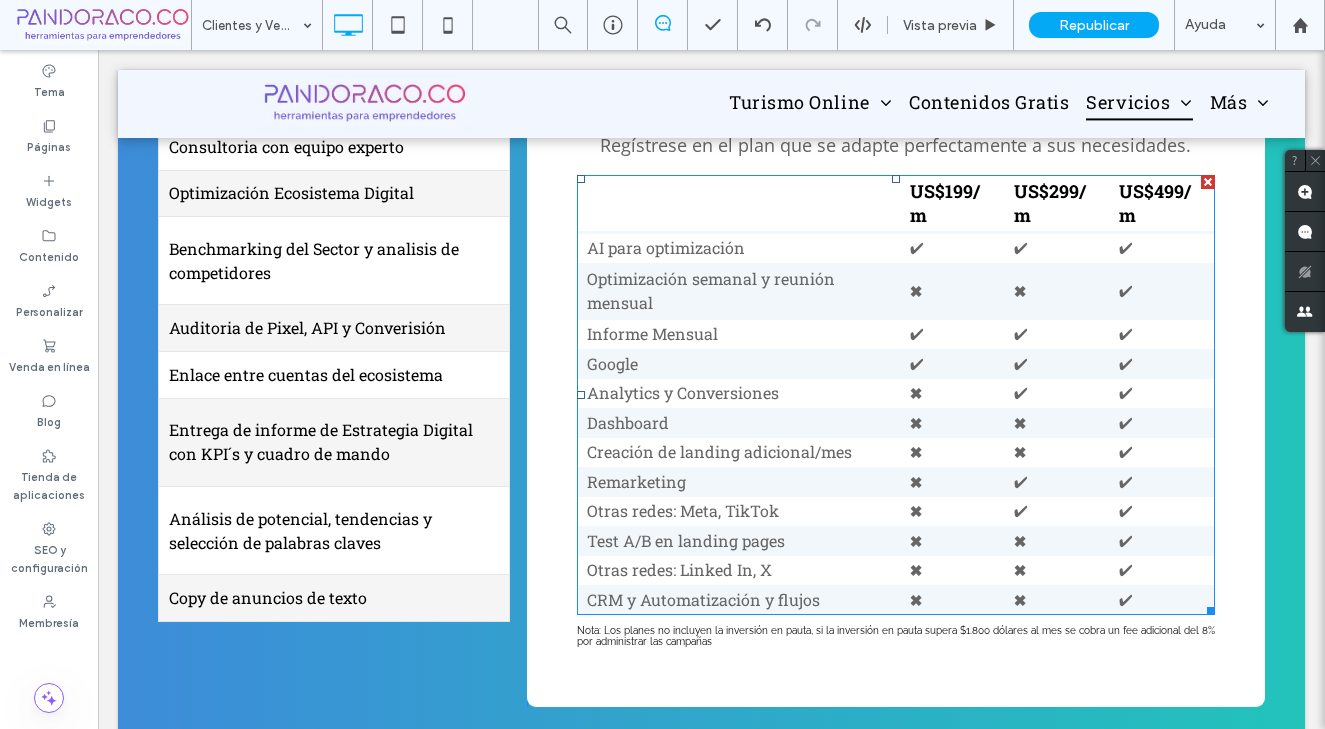 click on "Optimización semanal y reunión mensual" at bounding box center [738, 291] 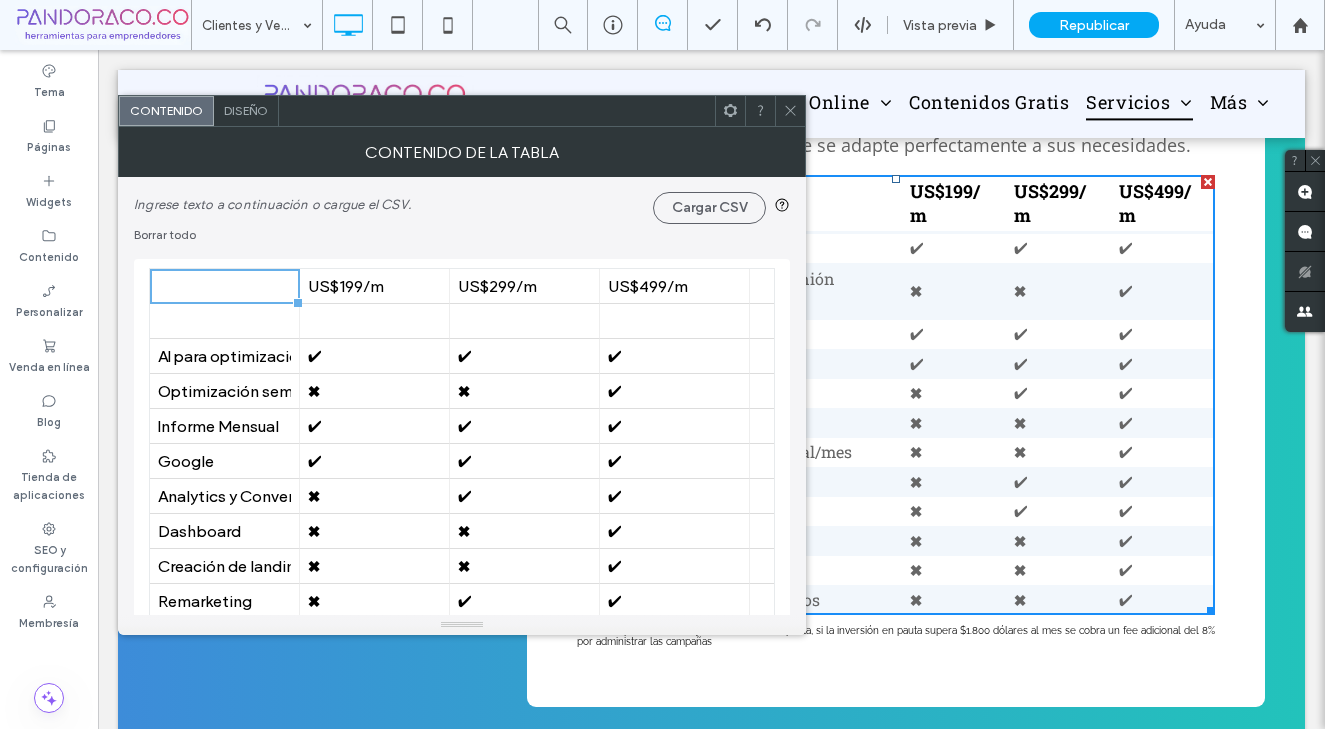 click 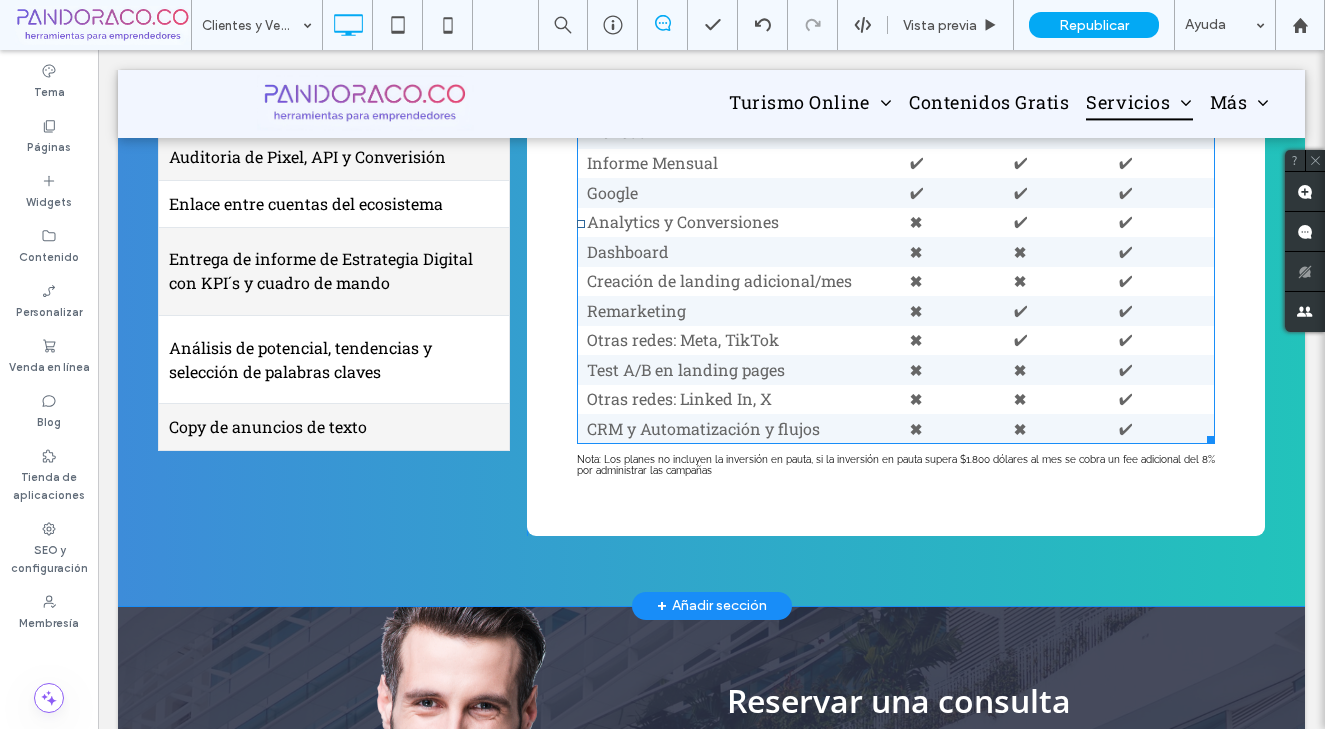 scroll, scrollTop: 636, scrollLeft: 0, axis: vertical 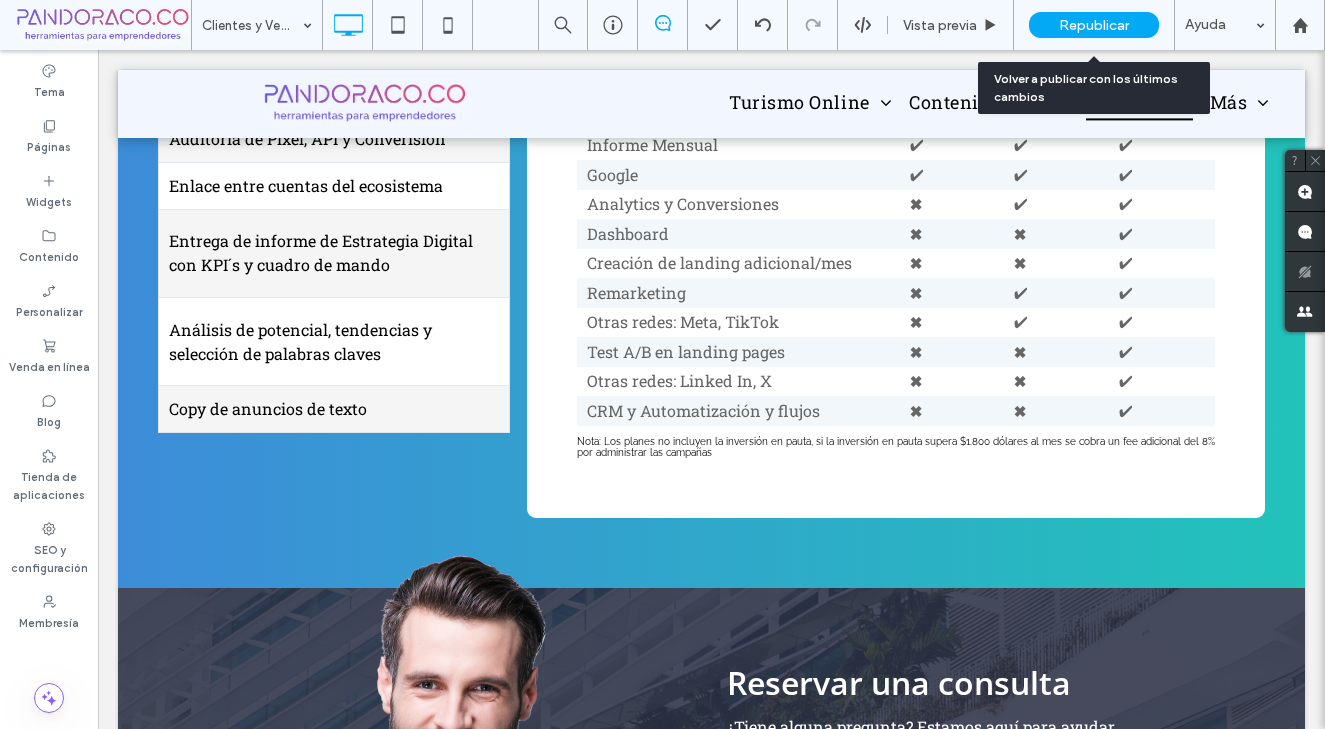 click on "Republicar" at bounding box center (1094, 25) 